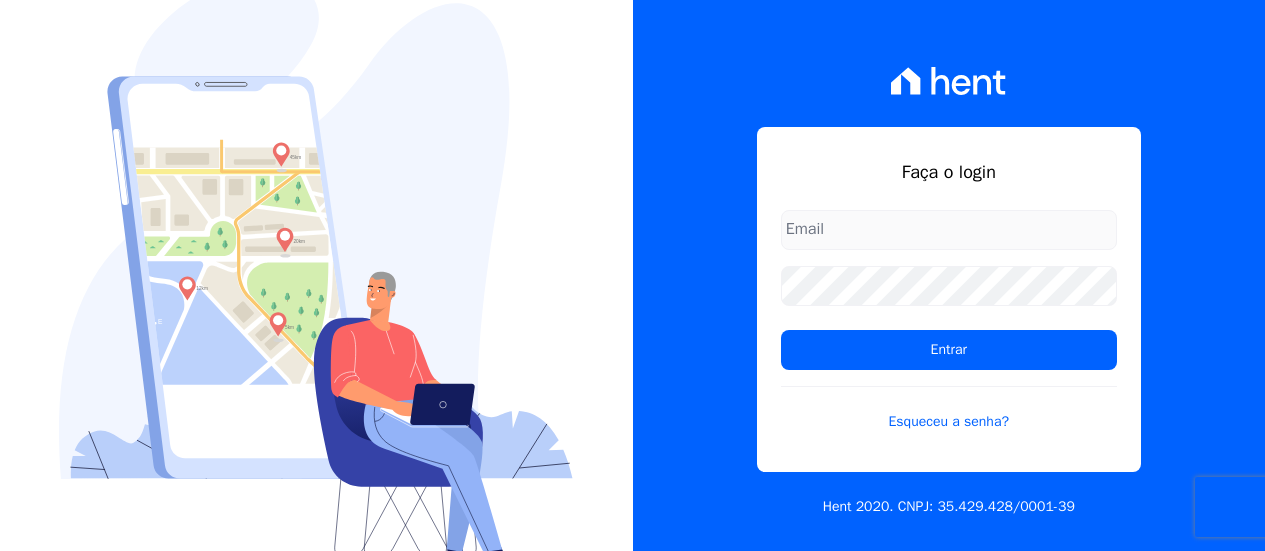 scroll, scrollTop: 0, scrollLeft: 0, axis: both 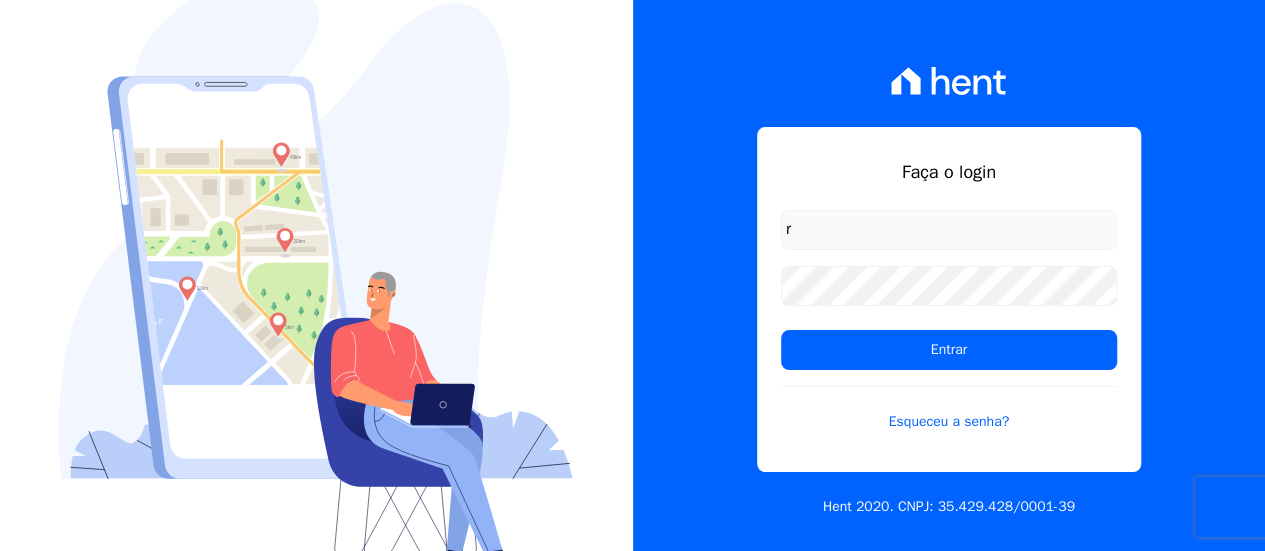type on "ronaldo.trindade@vlbarros.com.br" 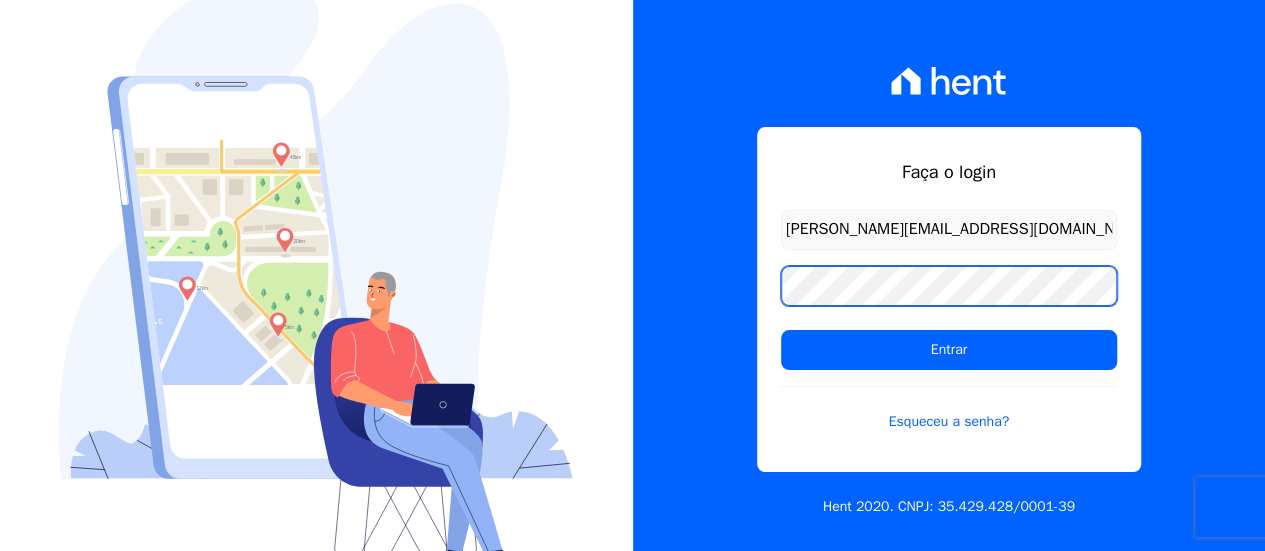 click on "Entrar" at bounding box center [949, 350] 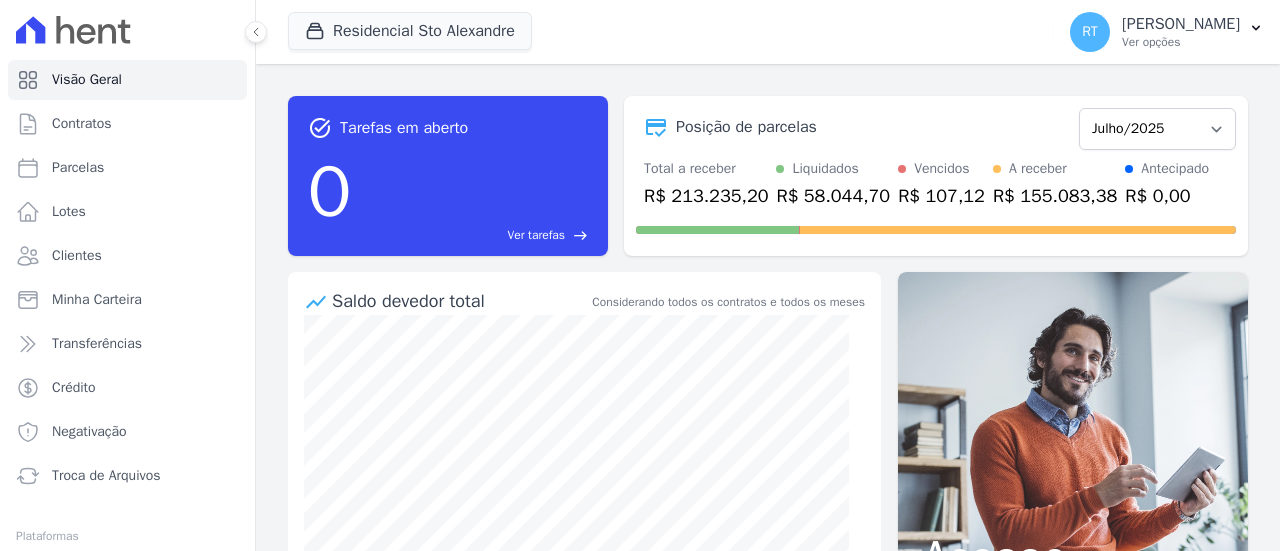 scroll, scrollTop: 0, scrollLeft: 0, axis: both 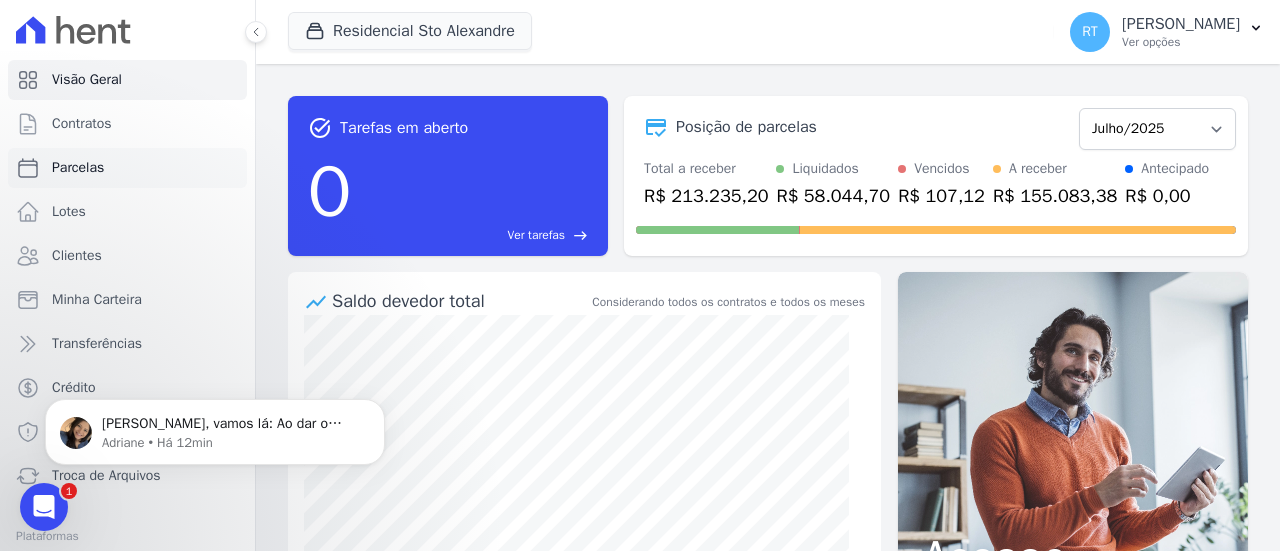 click on "Parcelas" at bounding box center [78, 168] 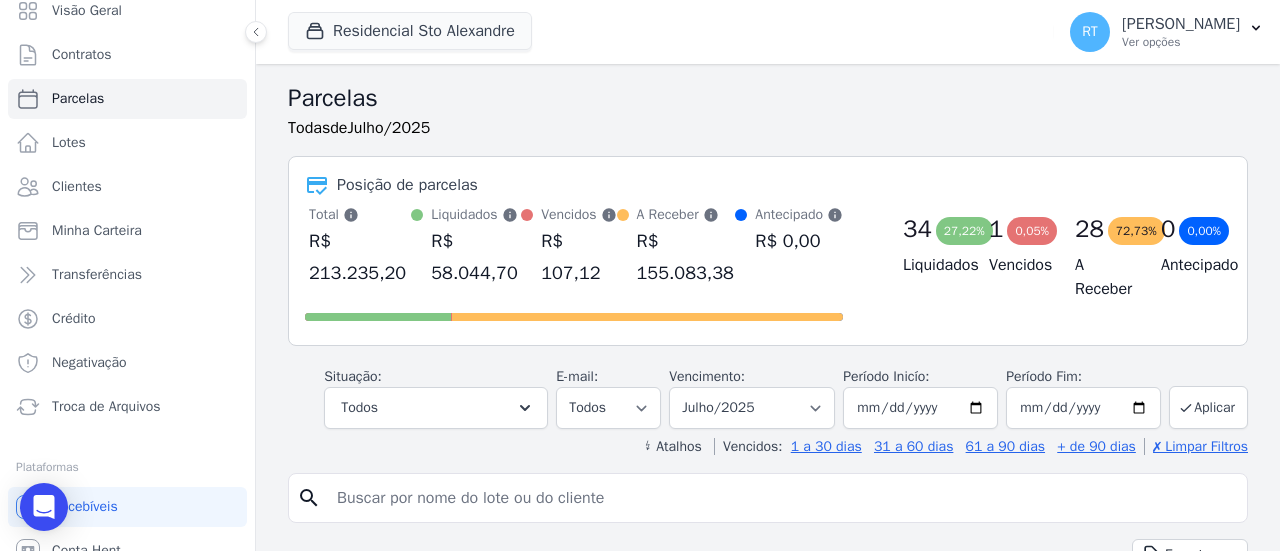 scroll, scrollTop: 100, scrollLeft: 0, axis: vertical 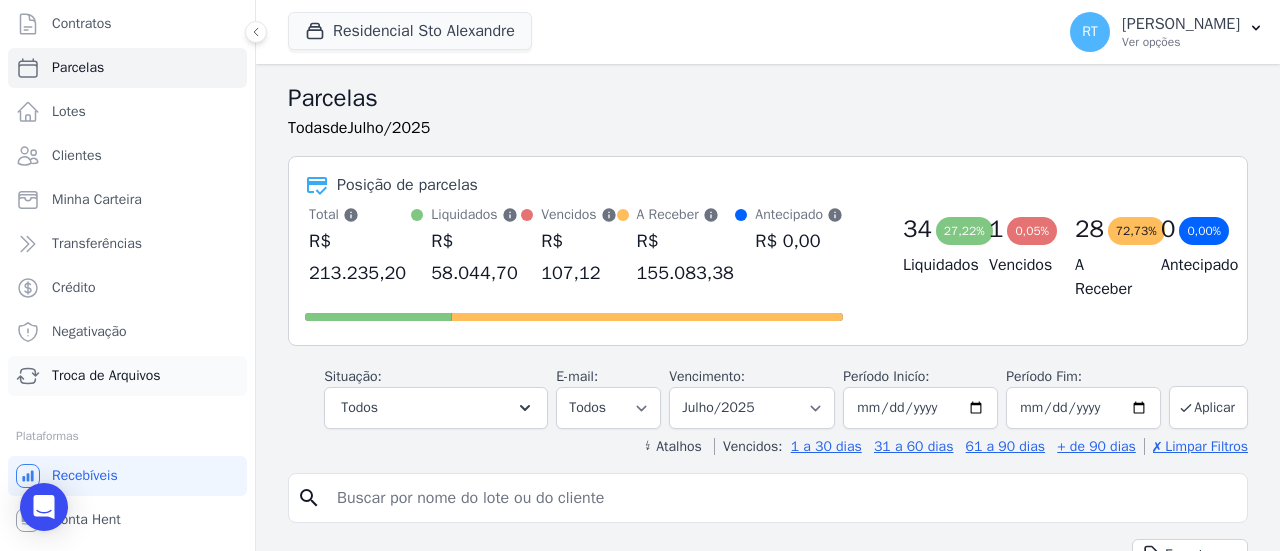 click on "Troca de Arquivos" at bounding box center [106, 376] 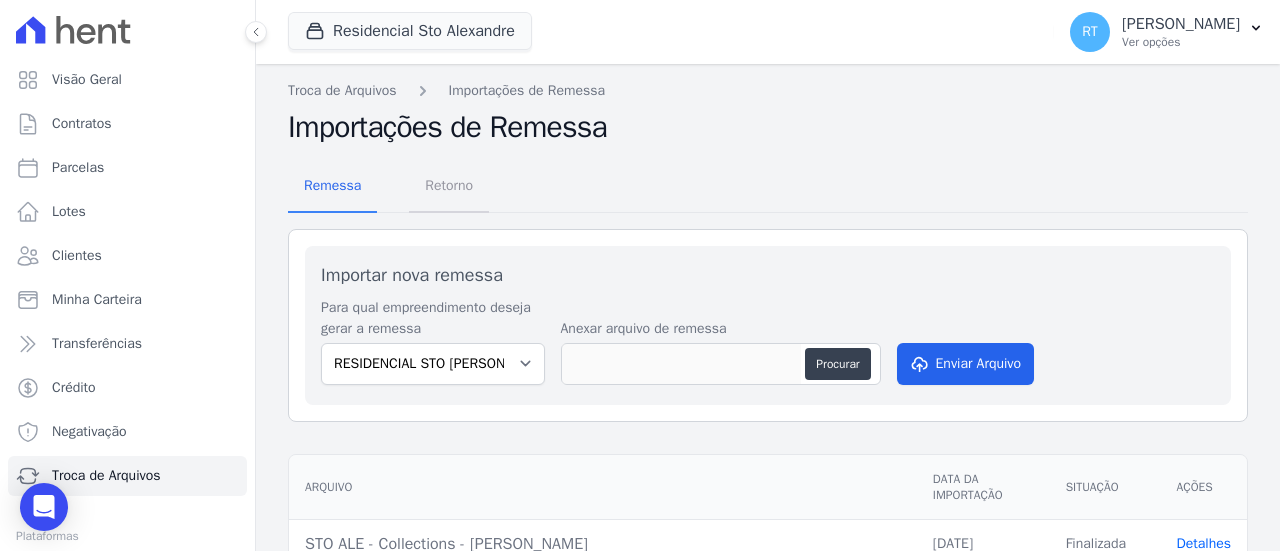 click on "Retorno" at bounding box center (449, 185) 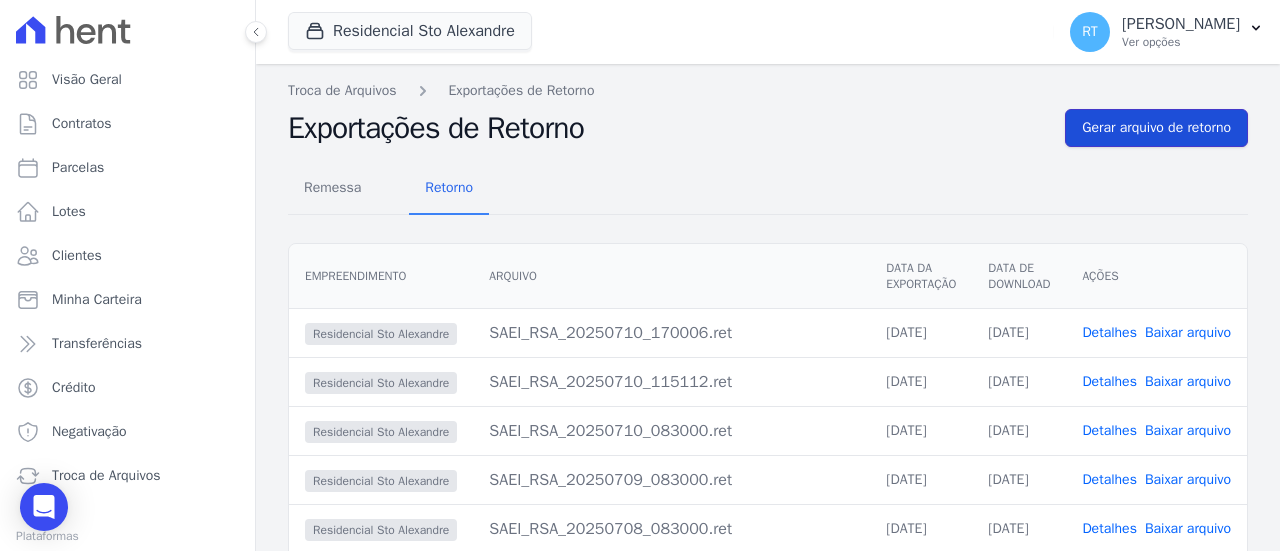 click on "Gerar arquivo de retorno" at bounding box center (1156, 128) 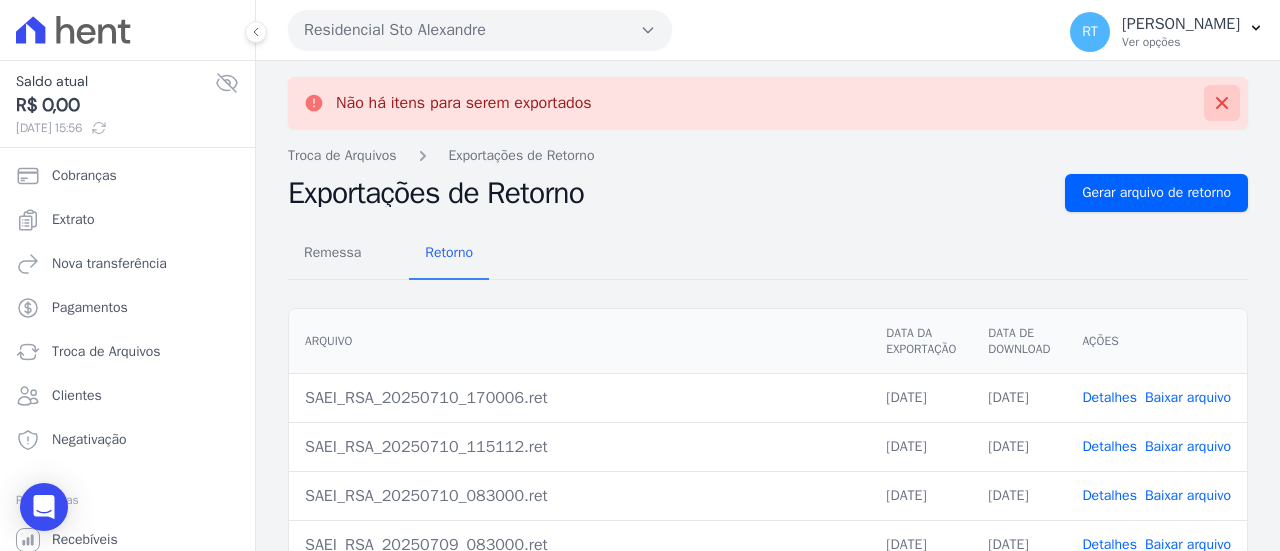 click 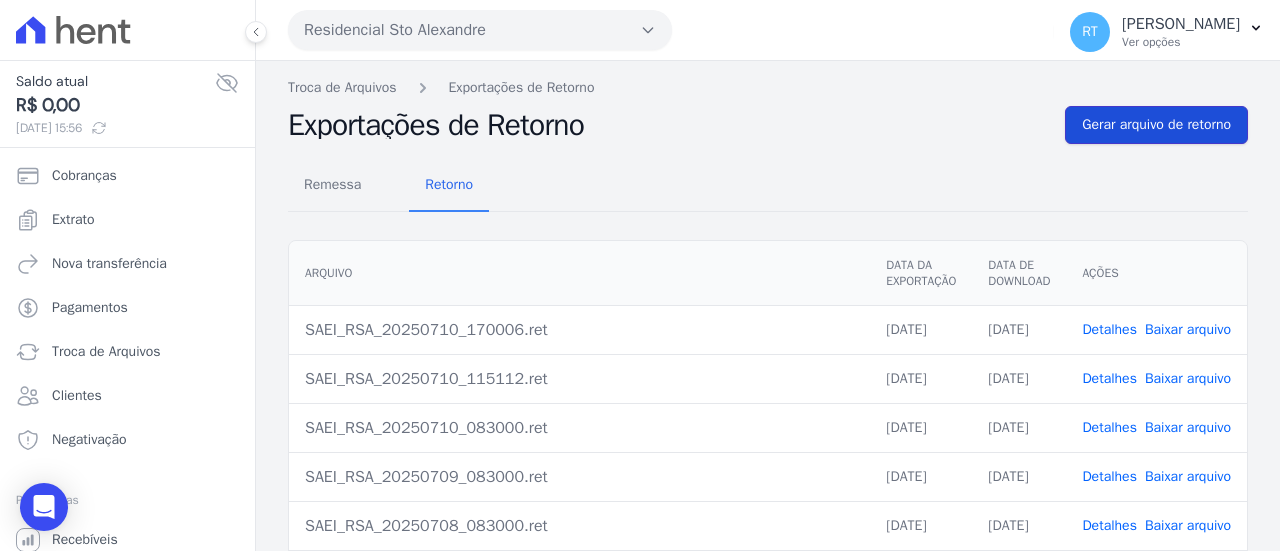 click on "Gerar arquivo de retorno" at bounding box center [1156, 125] 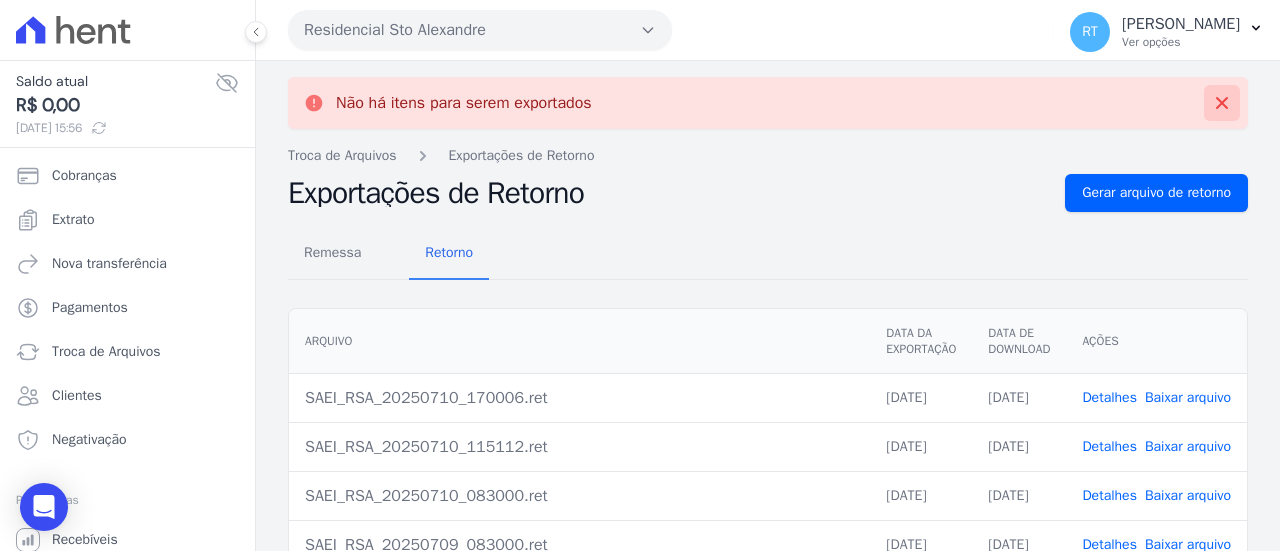 click 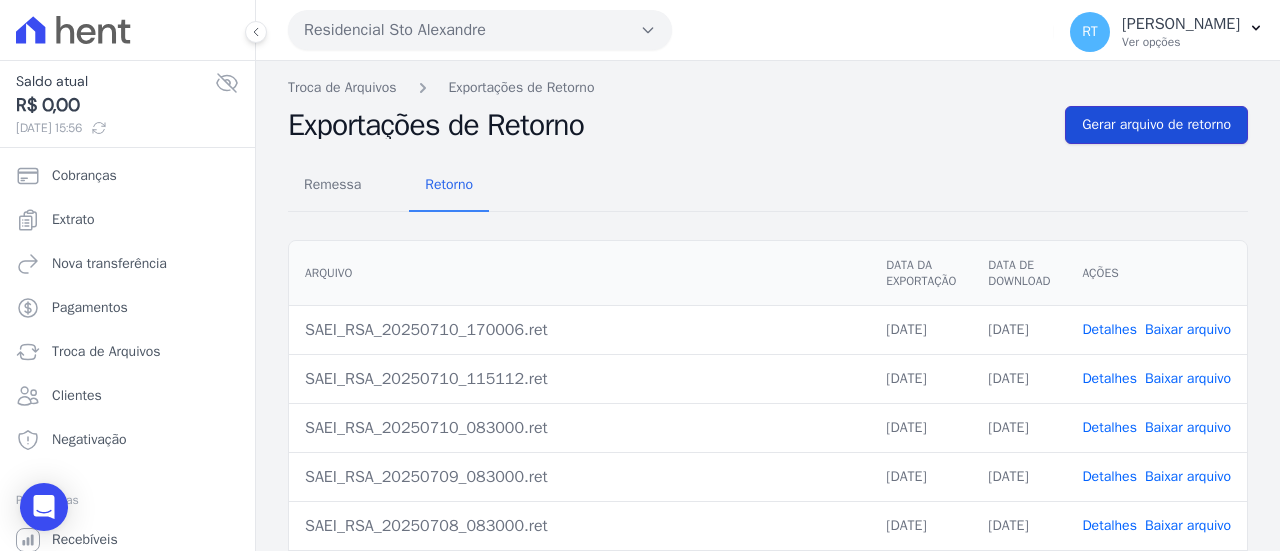 click on "Gerar arquivo de retorno" at bounding box center [1156, 125] 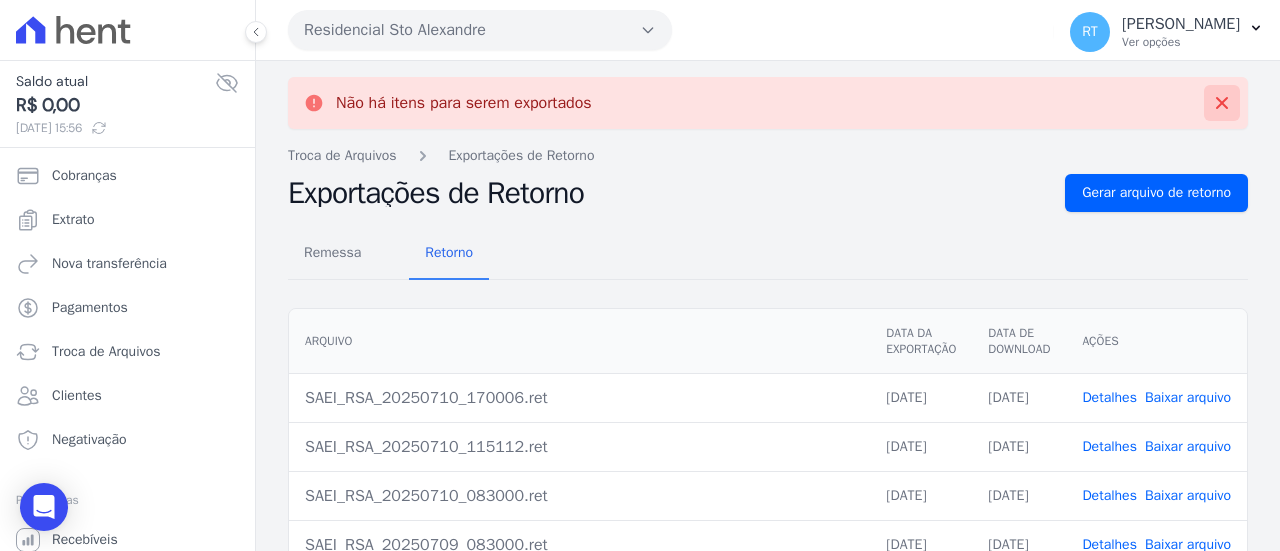 click 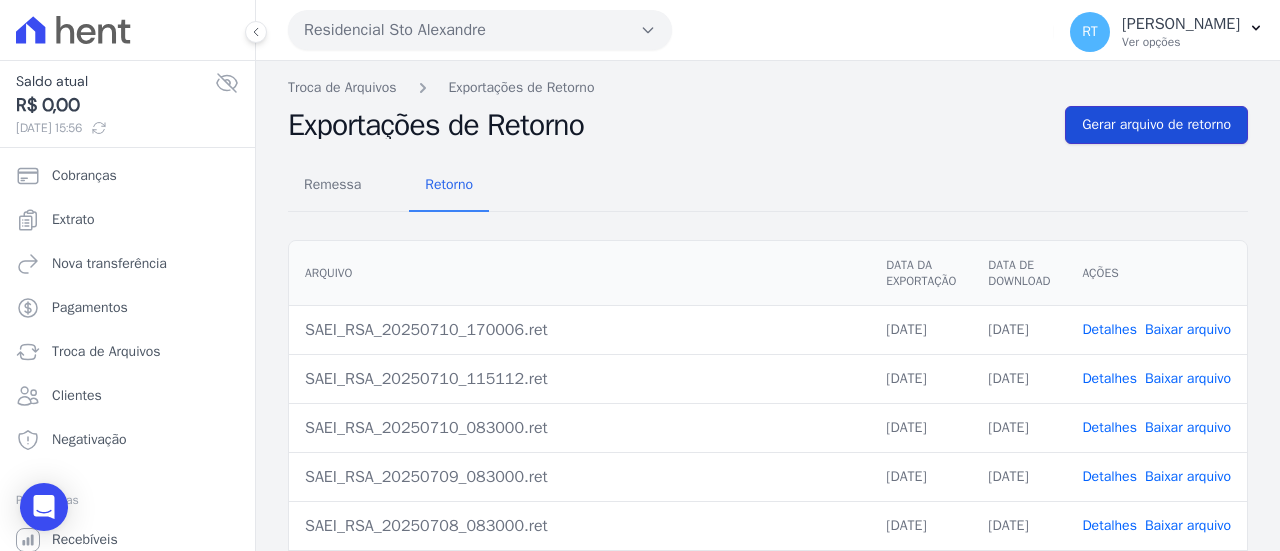 click on "Gerar arquivo de retorno" at bounding box center [1156, 125] 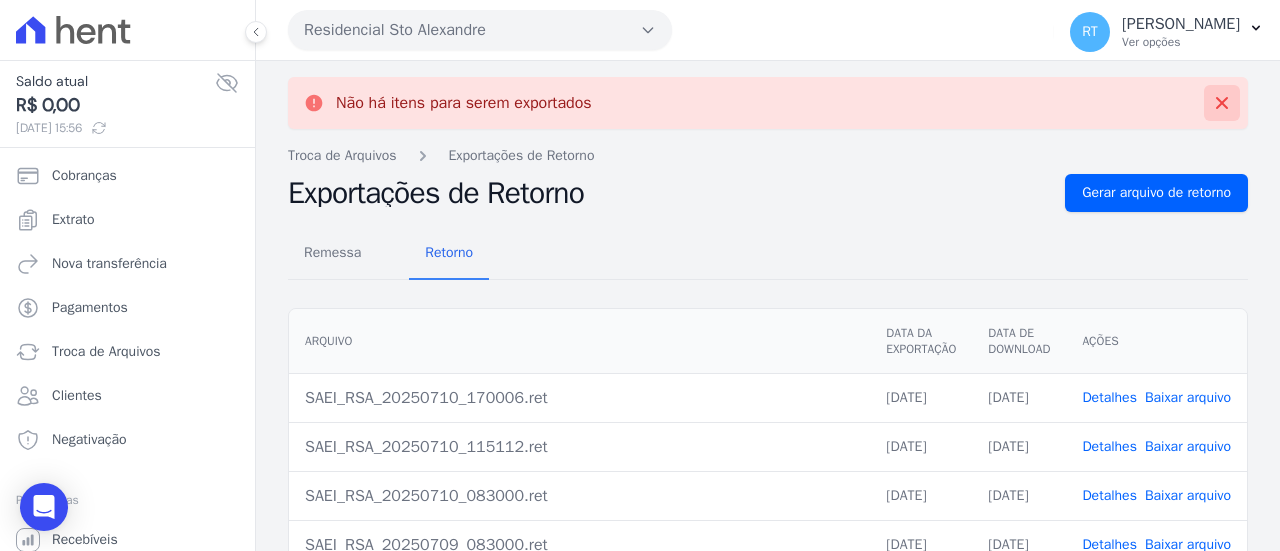 click 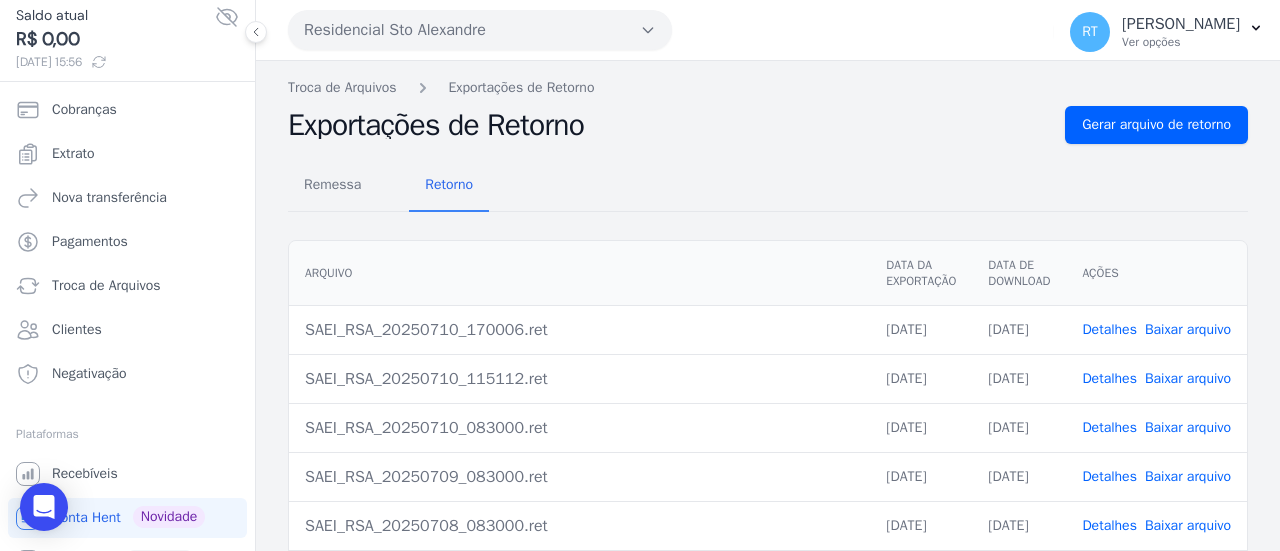 scroll, scrollTop: 96, scrollLeft: 0, axis: vertical 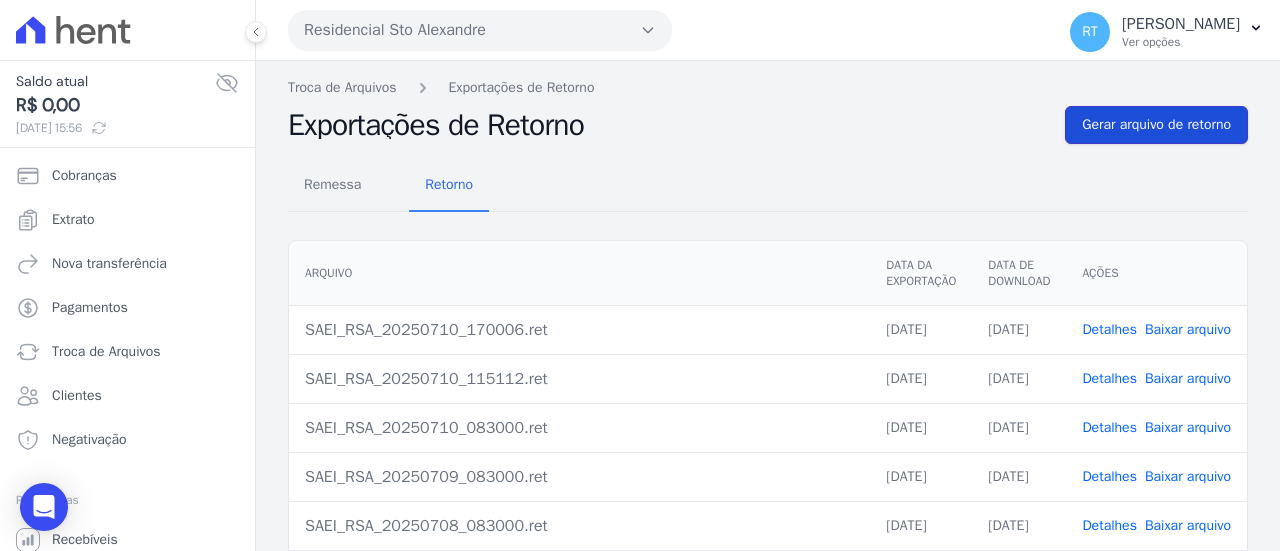 click on "Gerar arquivo de retorno" at bounding box center [1156, 125] 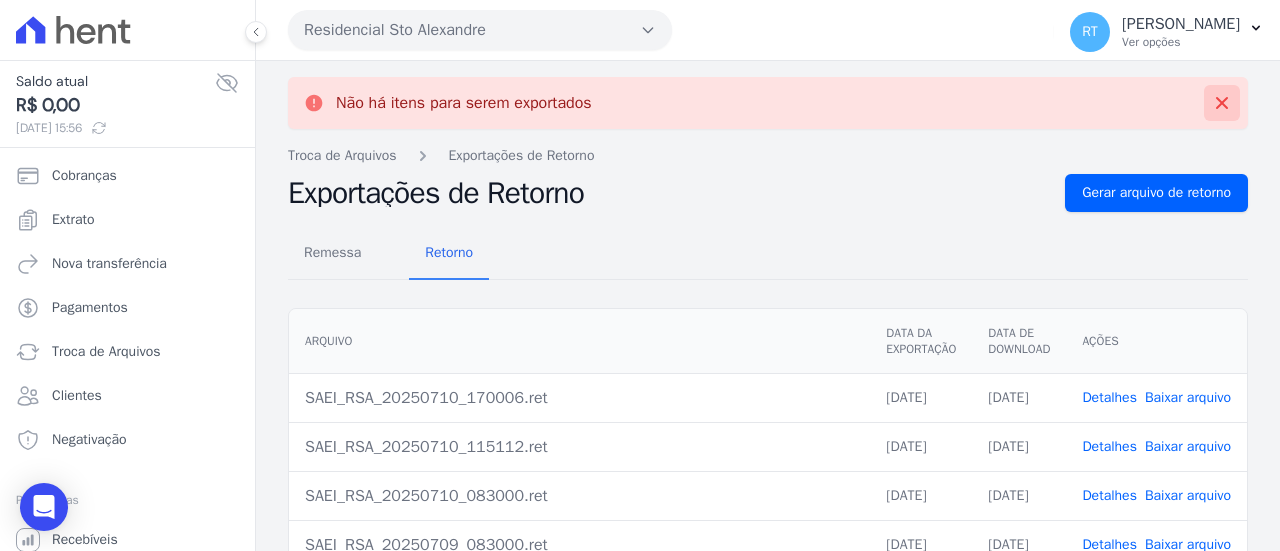 click 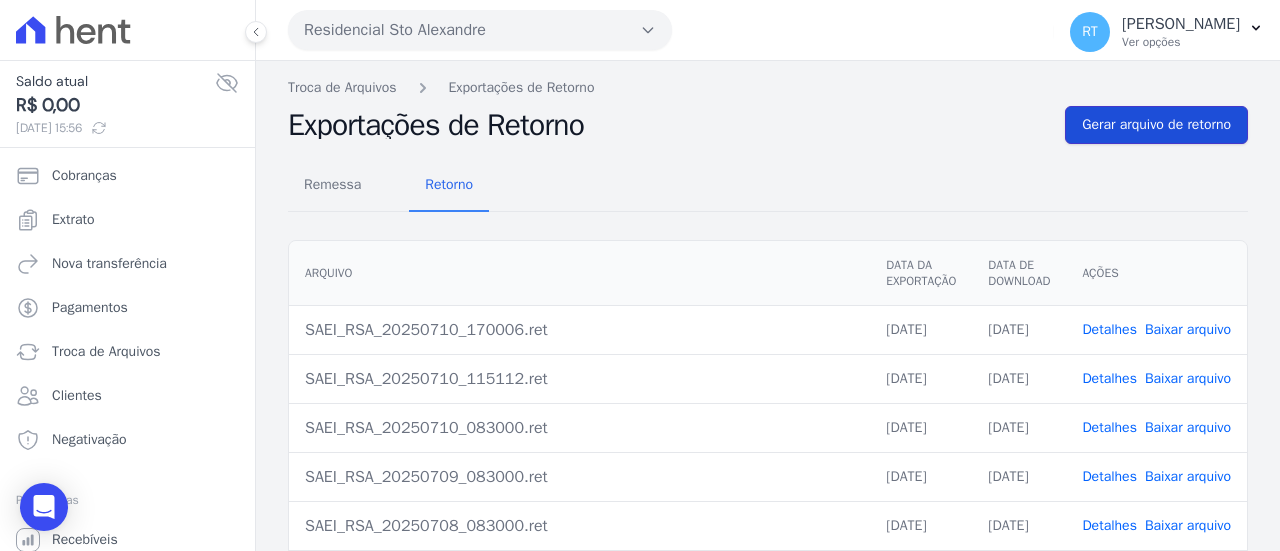 click on "Gerar arquivo de retorno" at bounding box center [1156, 125] 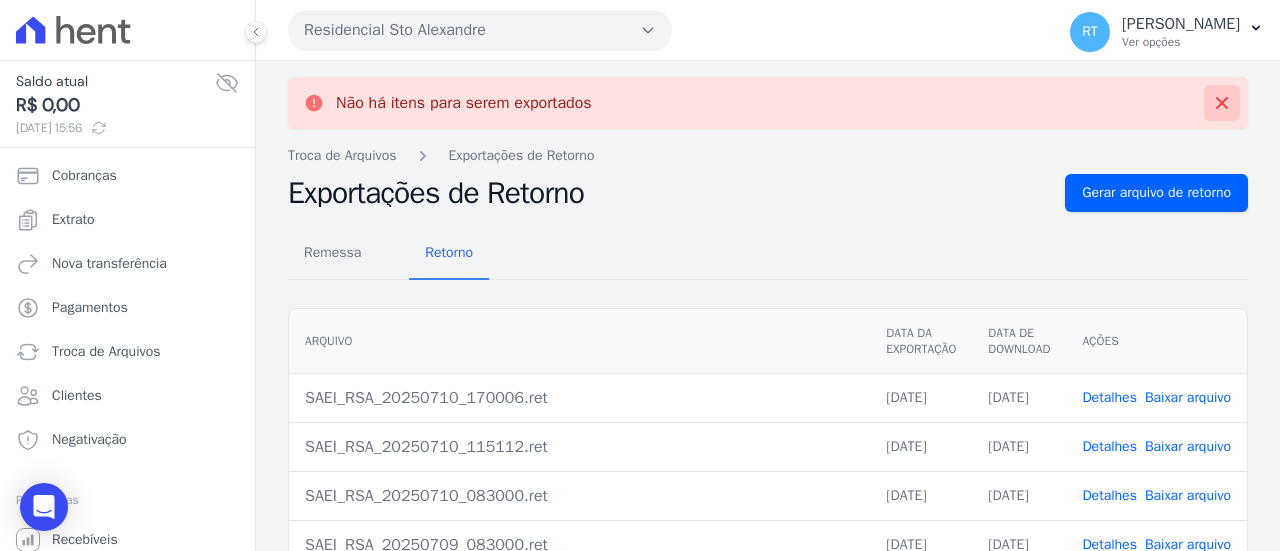 click 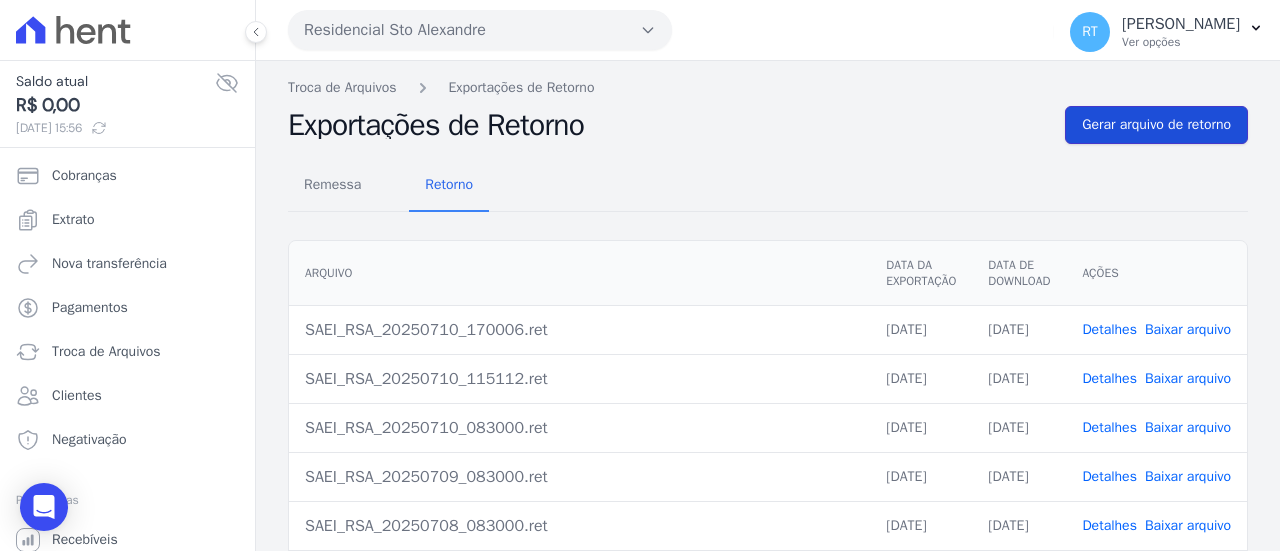 click on "Gerar arquivo de retorno" at bounding box center (1156, 125) 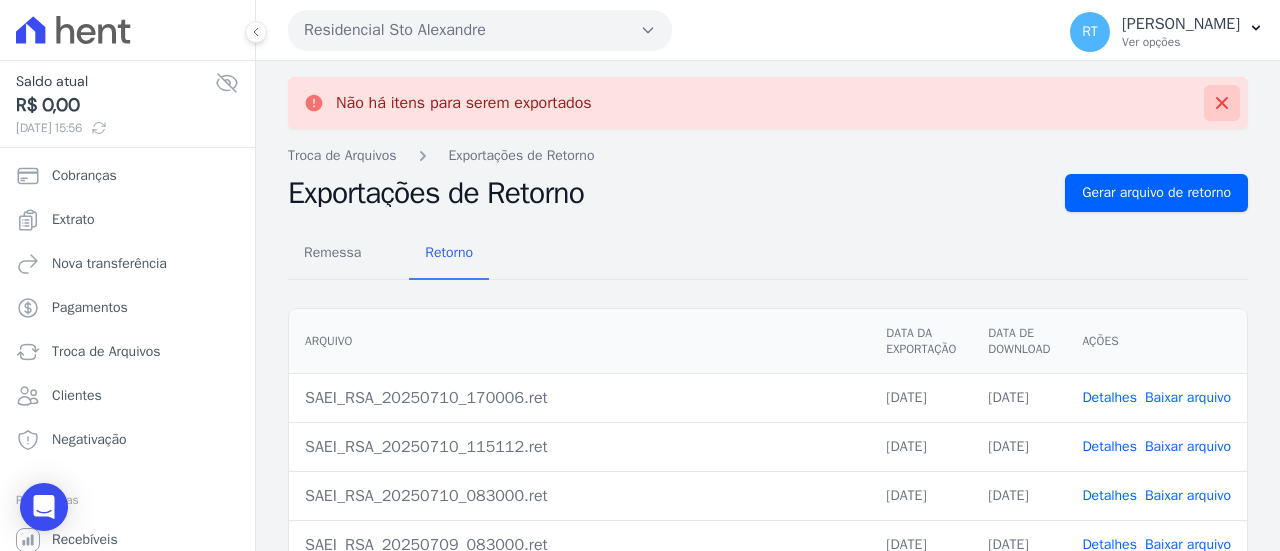 click 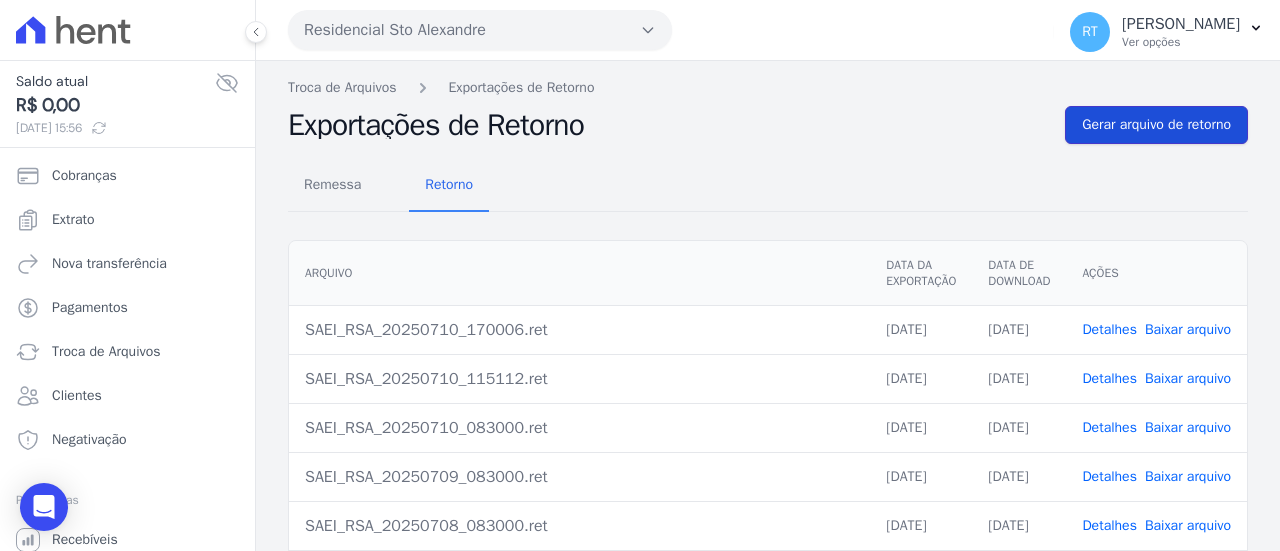 click on "Gerar arquivo de retorno" at bounding box center (1156, 125) 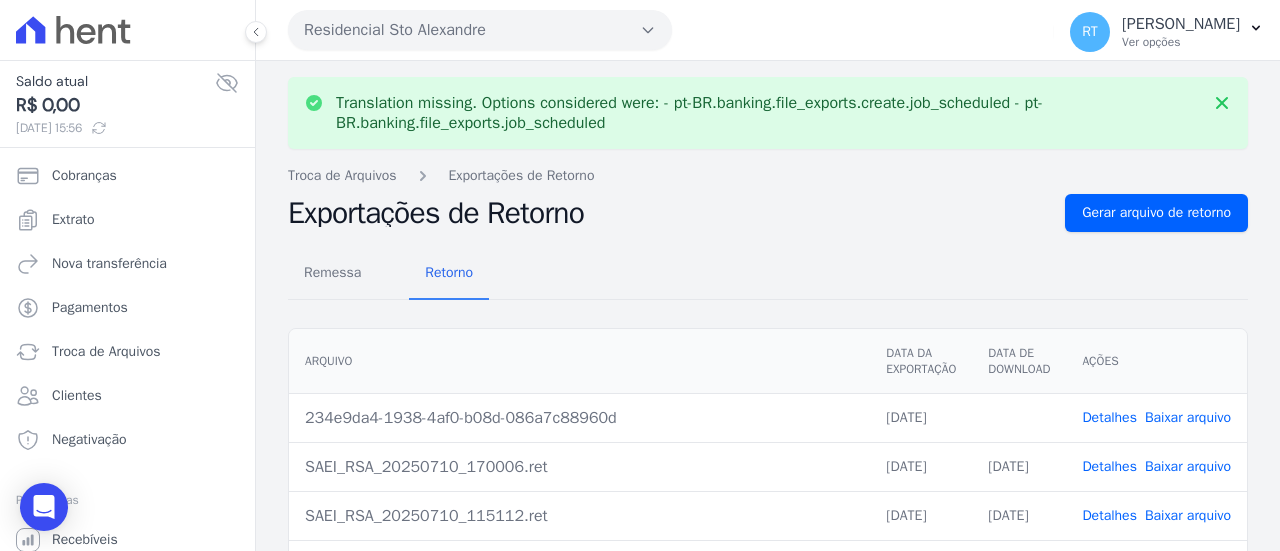 click on "Detalhes" at bounding box center [1109, 417] 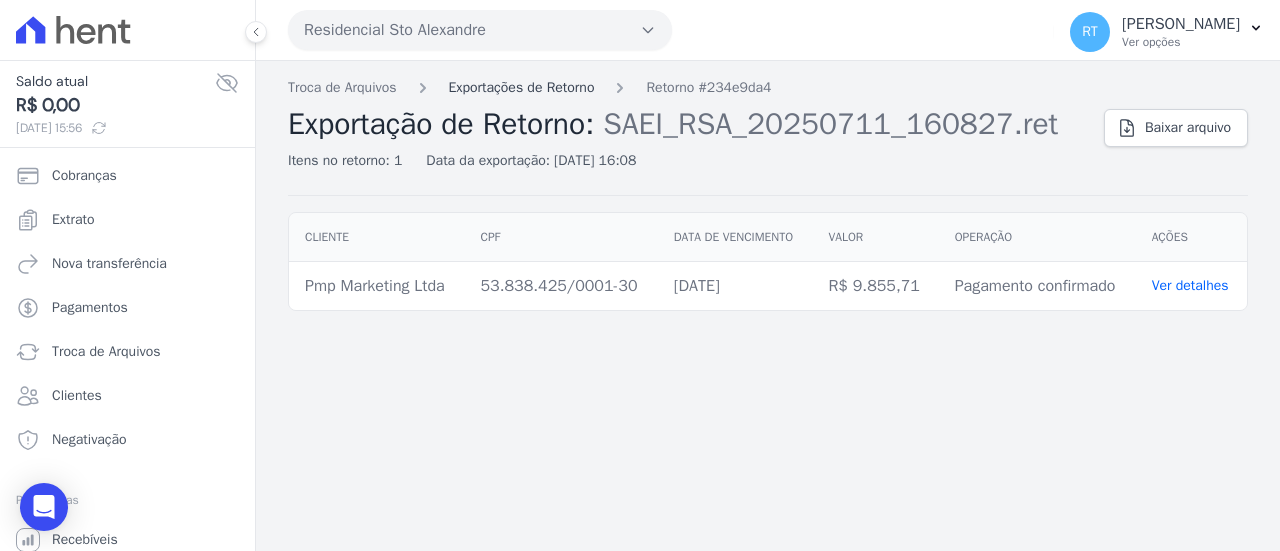 click on "Exportações de Retorno" at bounding box center [522, 87] 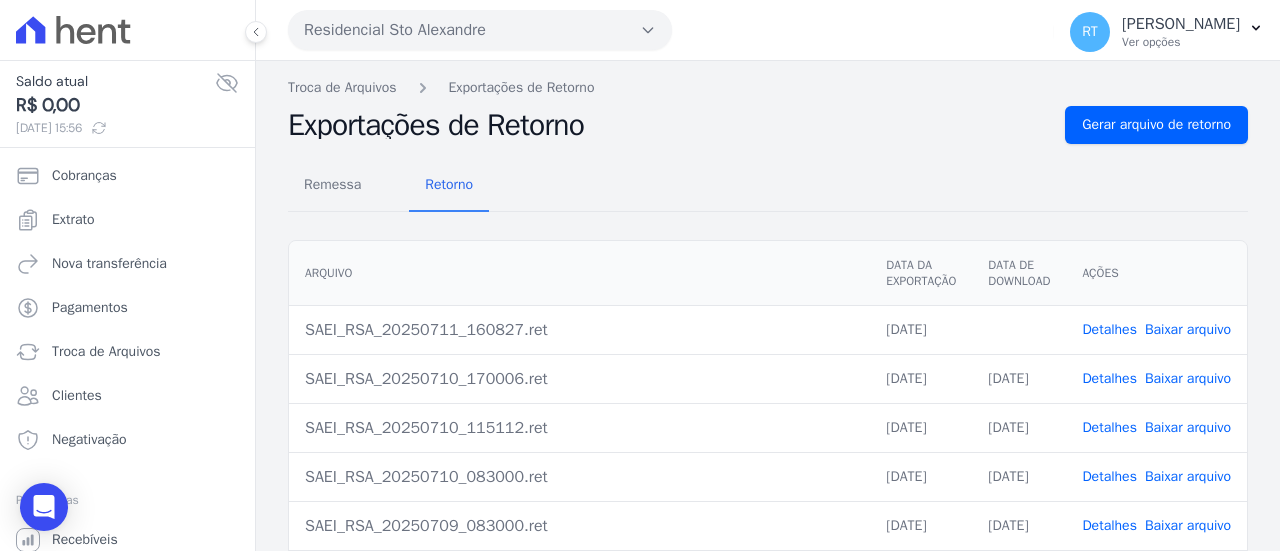 click on "Baixar arquivo" at bounding box center [1188, 329] 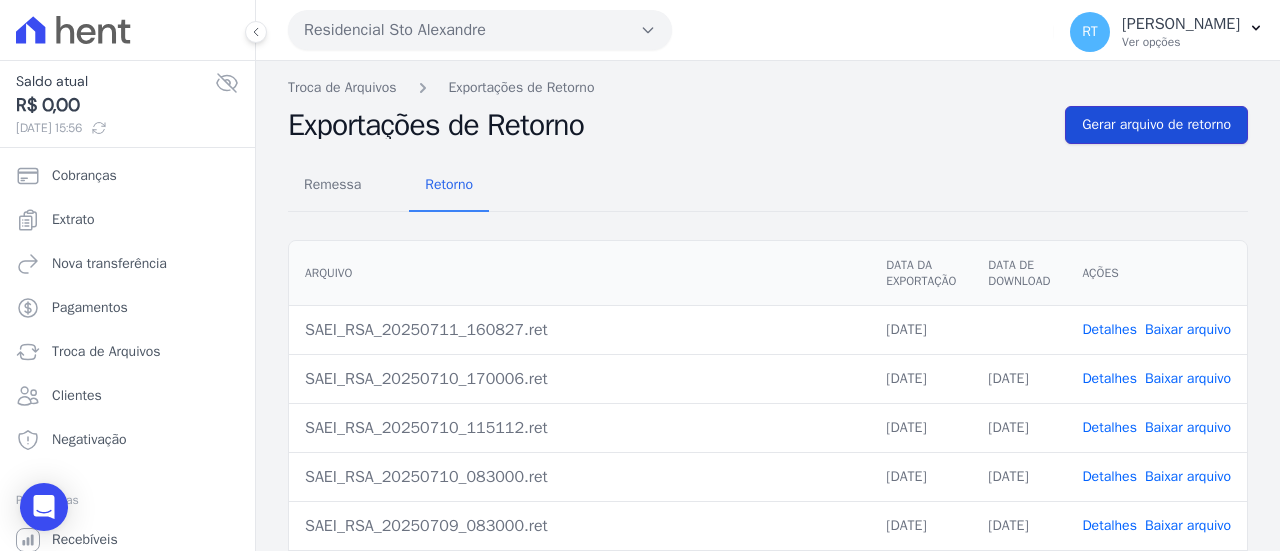 click on "Gerar arquivo de retorno" at bounding box center [1156, 125] 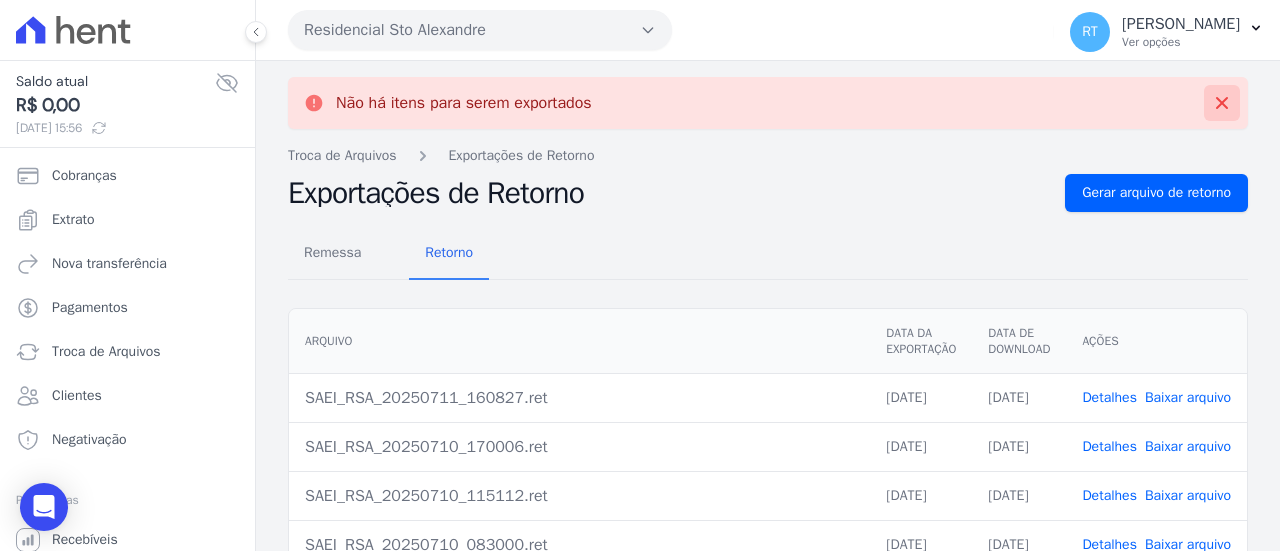 click 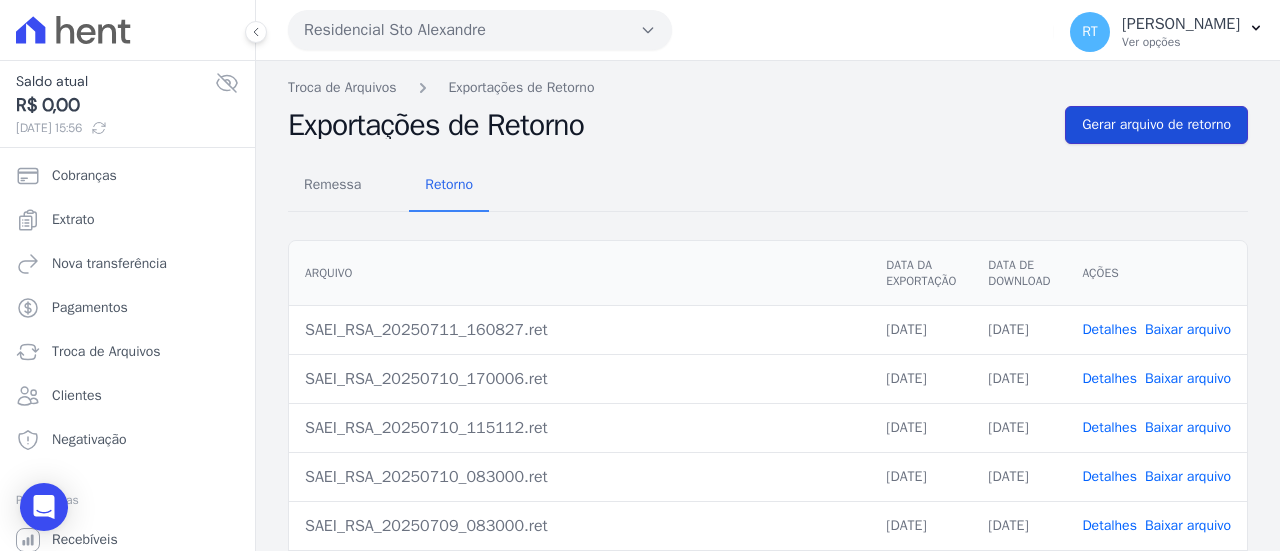 click on "Gerar arquivo de retorno" at bounding box center (1156, 125) 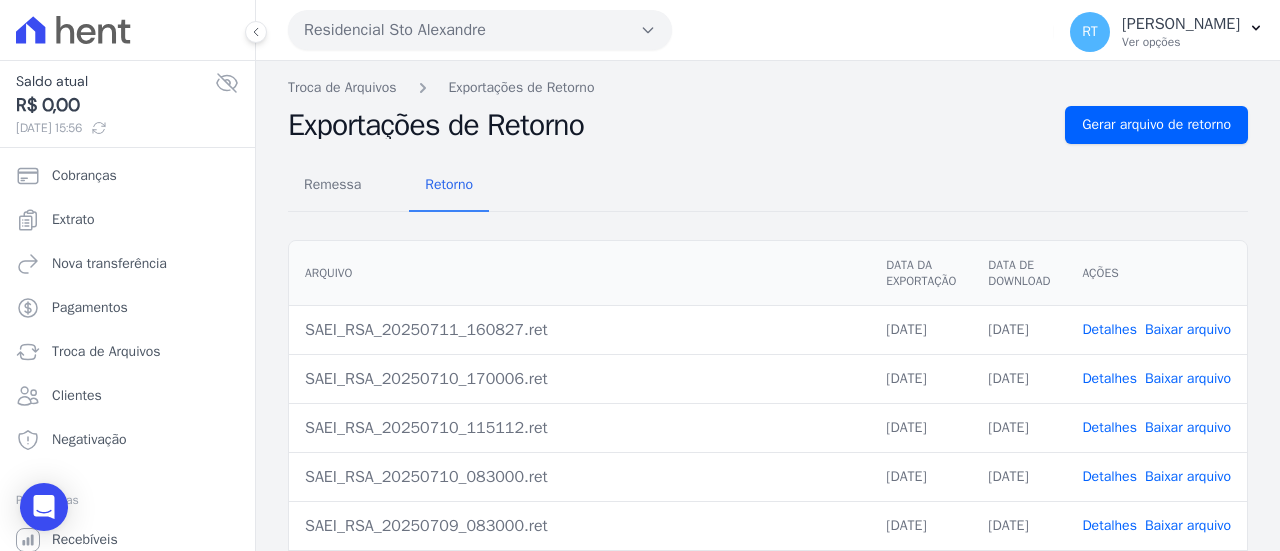 scroll, scrollTop: 96, scrollLeft: 0, axis: vertical 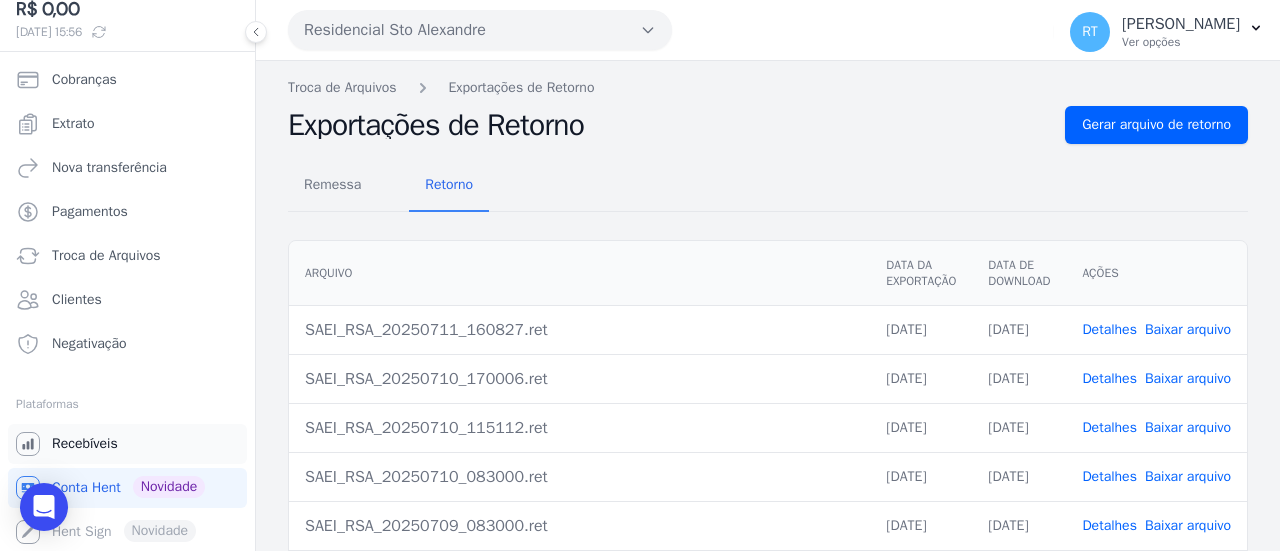 click on "Recebíveis" at bounding box center (85, 444) 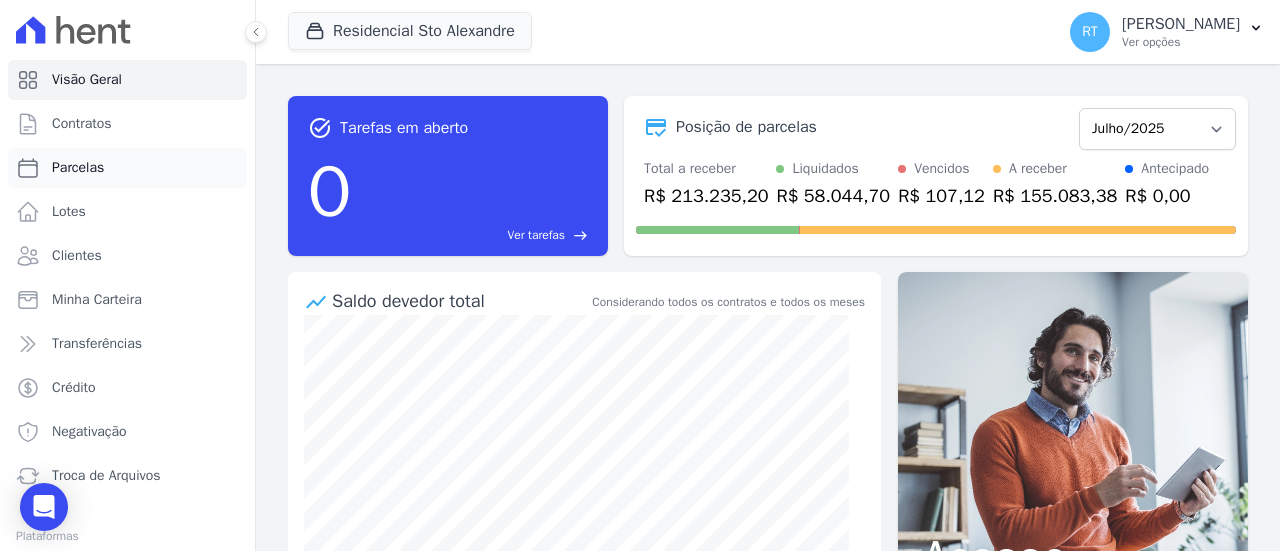 click on "Parcelas" at bounding box center [127, 168] 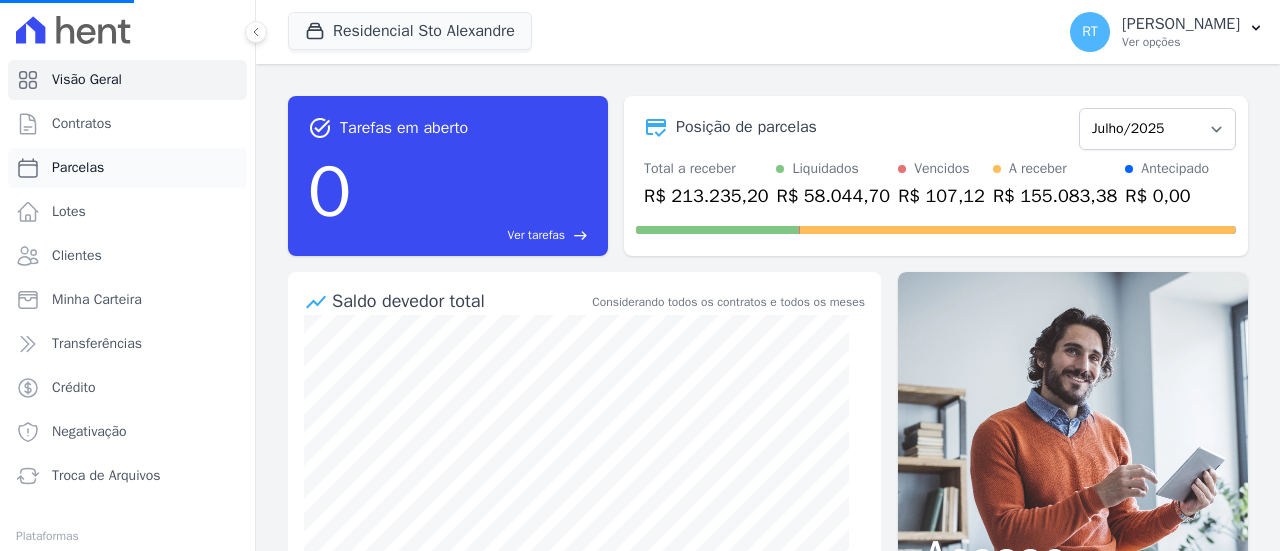 select 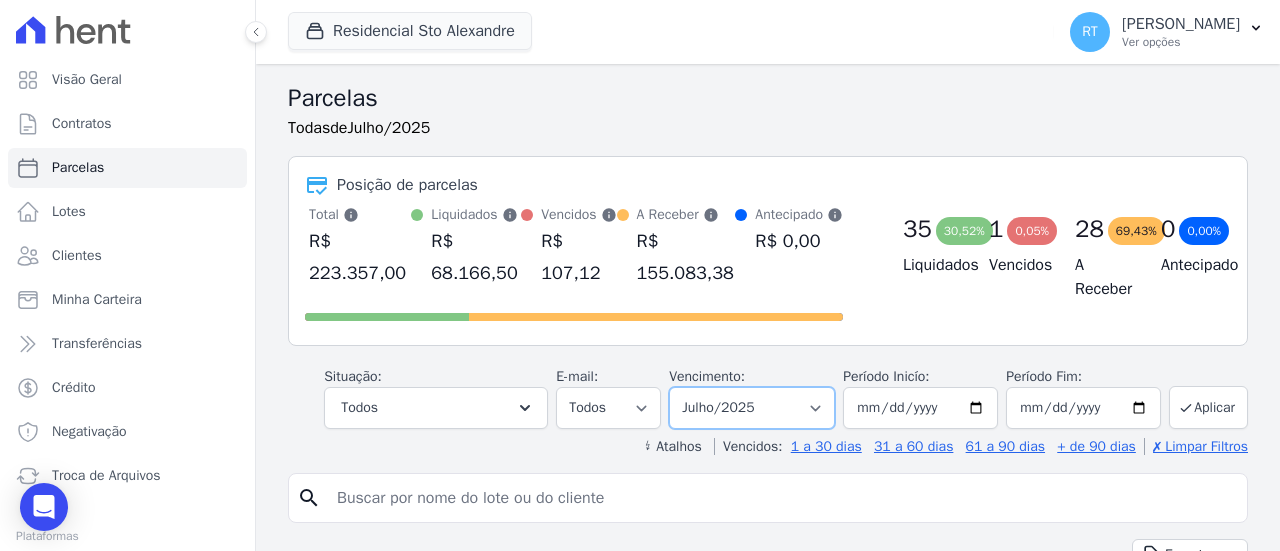 click on "Filtrar por período
────────
Todos os meses
Março/2020
Abril/2020
Maio/2020
Junho/2020
Julho/2020
Agosto/2020
Setembro/2020
Outubro/2020
Novembro/2020
Dezembro/2020
Janeiro/2021
Fevereiro/2021
Março/2021
Abril/2021
Maio/2021
Junho/2021
Julho/2021
Agosto/2021
Setembro/2021
Outubro/2021
Novembro/2021
Dezembro/2021
Janeiro/2022
Fevereiro/2022
Março/2022
Abril/2022
Maio/2022
Junho/2022
Julho/2022
Agosto/2022
Setembro/2022
Outubro/2022
Novembro/2022
Dezembro/2022
Janeiro/2023
Fevereiro/2023
Março/2023
Abril/2023
Maio/2023
Junho/2023
Julho/2023
Agosto/2023
Setembro/2023
Outubro/2023
Novembro/2023
Dezembro/2023
Janeiro/2024
Fevereiro/2024
Março/2024
Abril/2024
Maio/2024
Junho/2024
Julho/2024
Agosto/2024
Setembro/2024
Outubro/2024
Novembro/2024
Dezembro/2024
Janeiro/2025
Fevereiro/2025
Março/2025
Abril/2025
Maio/2025
Junho/2025
Julho/2025" at bounding box center [752, 408] 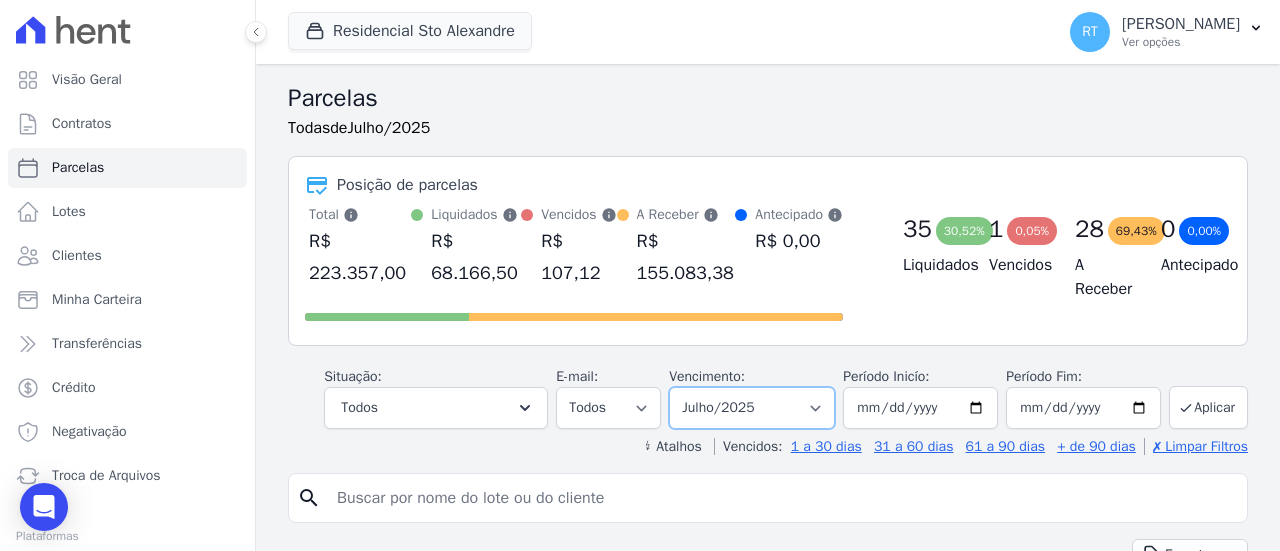 select on "06/2025" 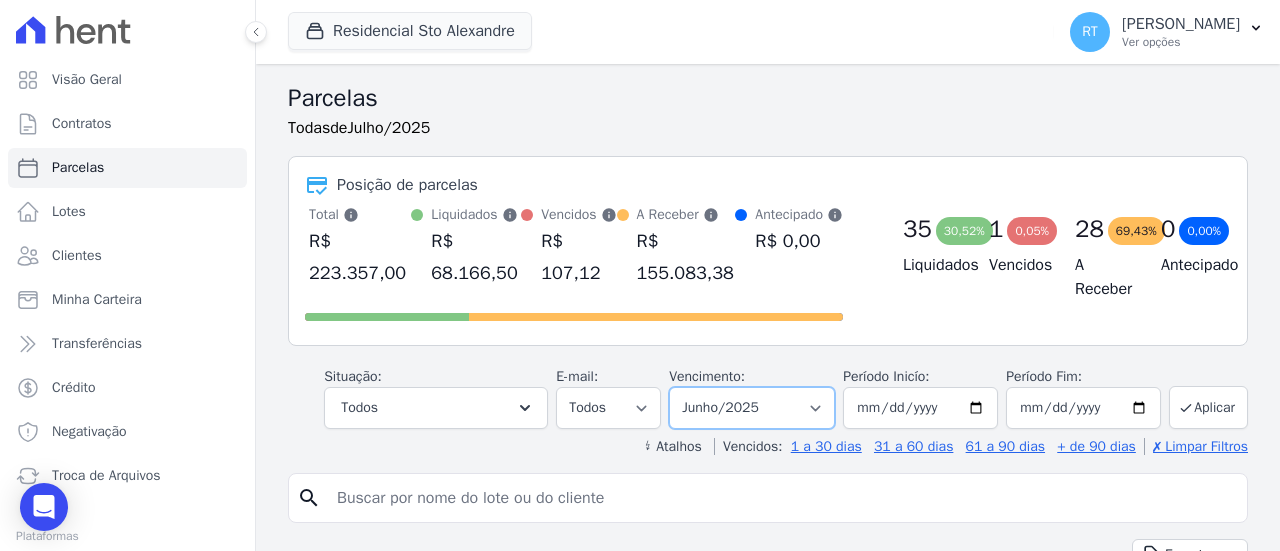 click on "Filtrar por período
────────
Todos os meses
Março/2020
Abril/2020
Maio/2020
Junho/2020
Julho/2020
Agosto/2020
Setembro/2020
Outubro/2020
Novembro/2020
Dezembro/2020
Janeiro/2021
Fevereiro/2021
Março/2021
Abril/2021
Maio/2021
Junho/2021
Julho/2021
Agosto/2021
Setembro/2021
Outubro/2021
Novembro/2021
Dezembro/2021
Janeiro/2022
Fevereiro/2022
Março/2022
Abril/2022
Maio/2022
Junho/2022
Julho/2022
Agosto/2022
Setembro/2022
Outubro/2022
Novembro/2022
Dezembro/2022
Janeiro/2023
Fevereiro/2023
Março/2023
Abril/2023
Maio/2023
Junho/2023
Julho/2023
Agosto/2023
Setembro/2023
Outubro/2023
Novembro/2023
Dezembro/2023
Janeiro/2024
Fevereiro/2024
Março/2024
Abril/2024
Maio/2024
Junho/2024
Julho/2024
Agosto/2024
Setembro/2024
Outubro/2024
Novembro/2024
Dezembro/2024
Janeiro/2025
Fevereiro/2025
Março/2025
Abril/2025
Maio/2025
Junho/2025
Julho/2025" at bounding box center (752, 408) 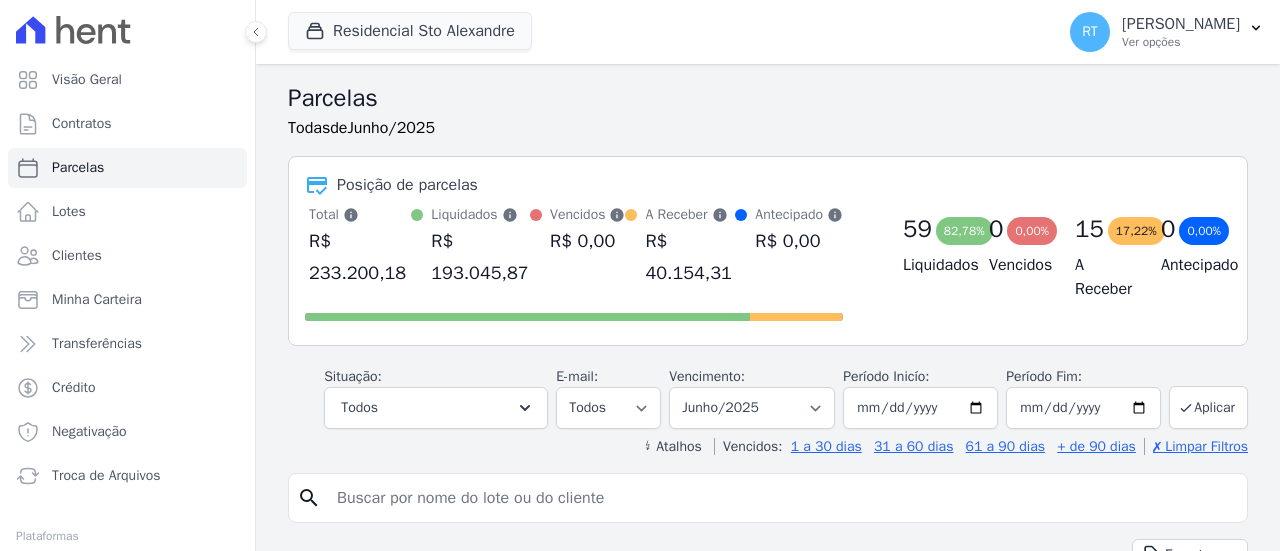 select 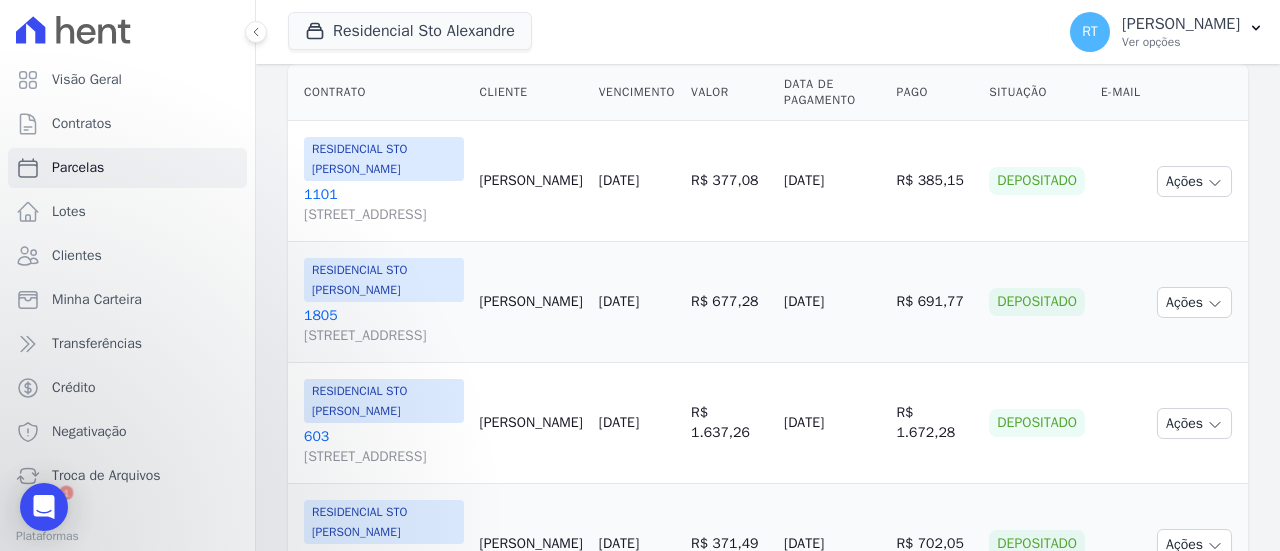 scroll, scrollTop: 0, scrollLeft: 0, axis: both 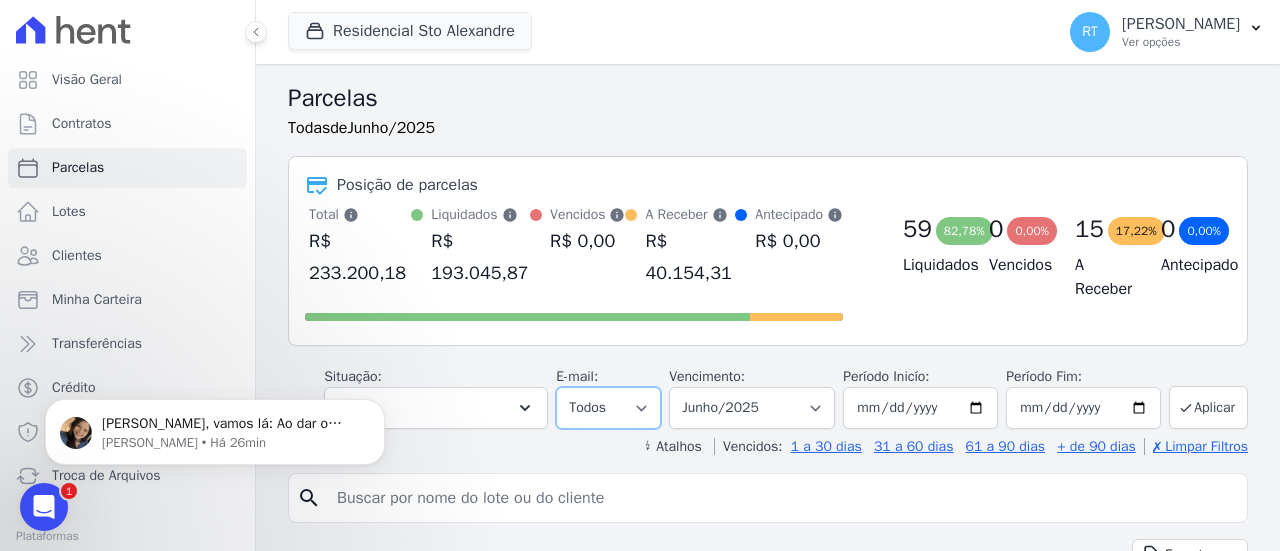 click on "Todos
Lido
Não-lido" at bounding box center [608, 408] 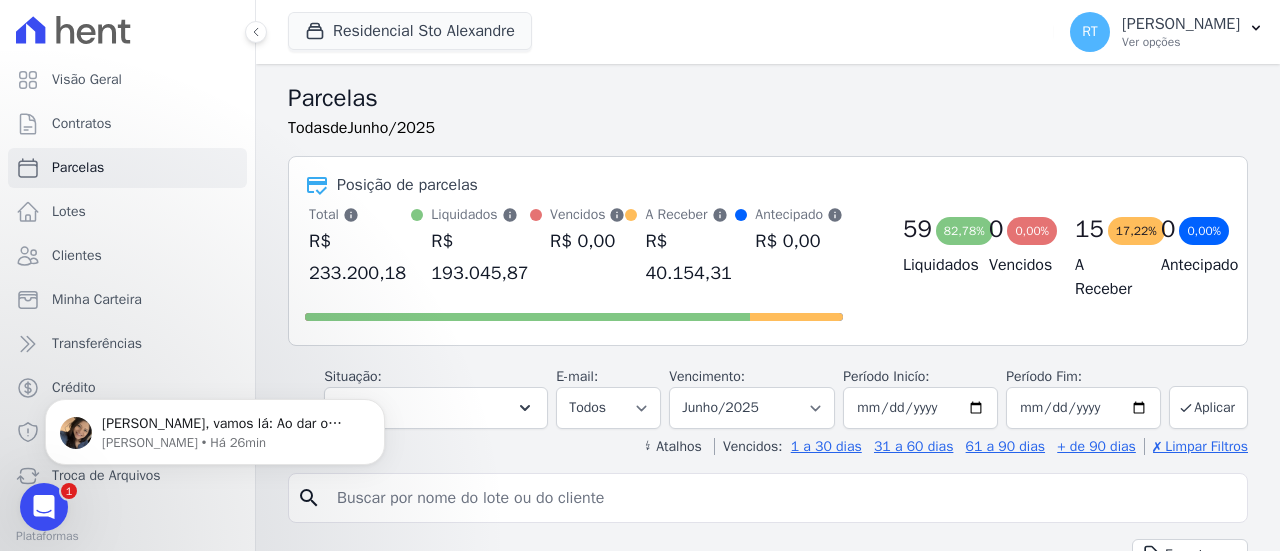click on "Parcelas
Todas
de  Junho/2025
Posição de parcelas
Total
Soma das parcelas pagas, vencidas, em aberto e agendadas. Não considera parcelas canceladas ou renegociadas.
R$ 233.200,18
Liquidados
Soma das parcelas pagas, considera o valor de juros moratórios e multa nesses casos." at bounding box center [768, 268] 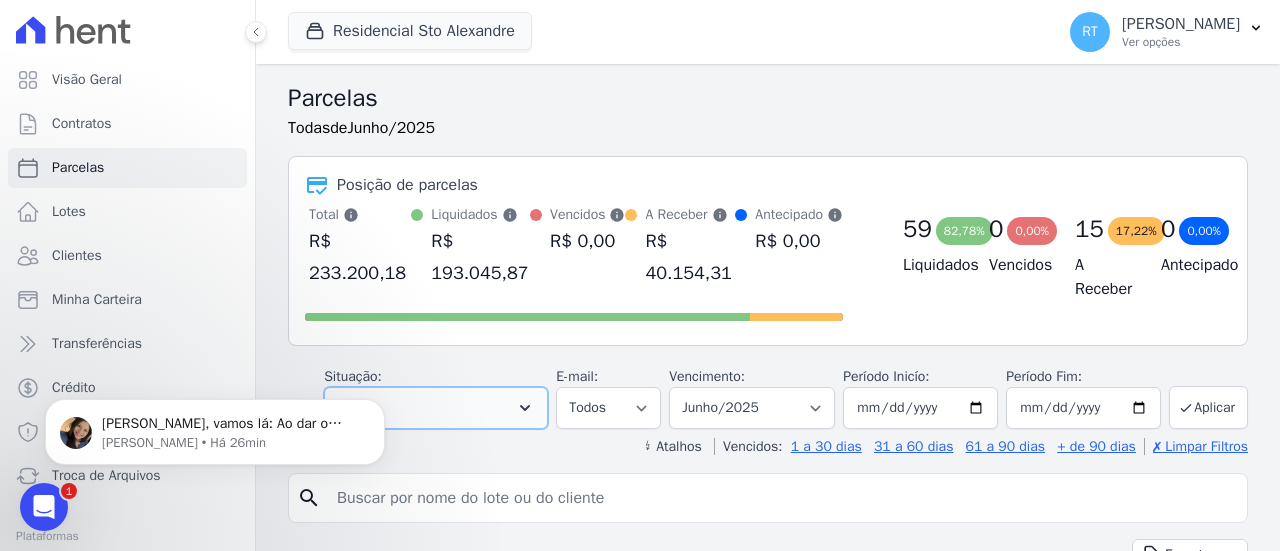 click 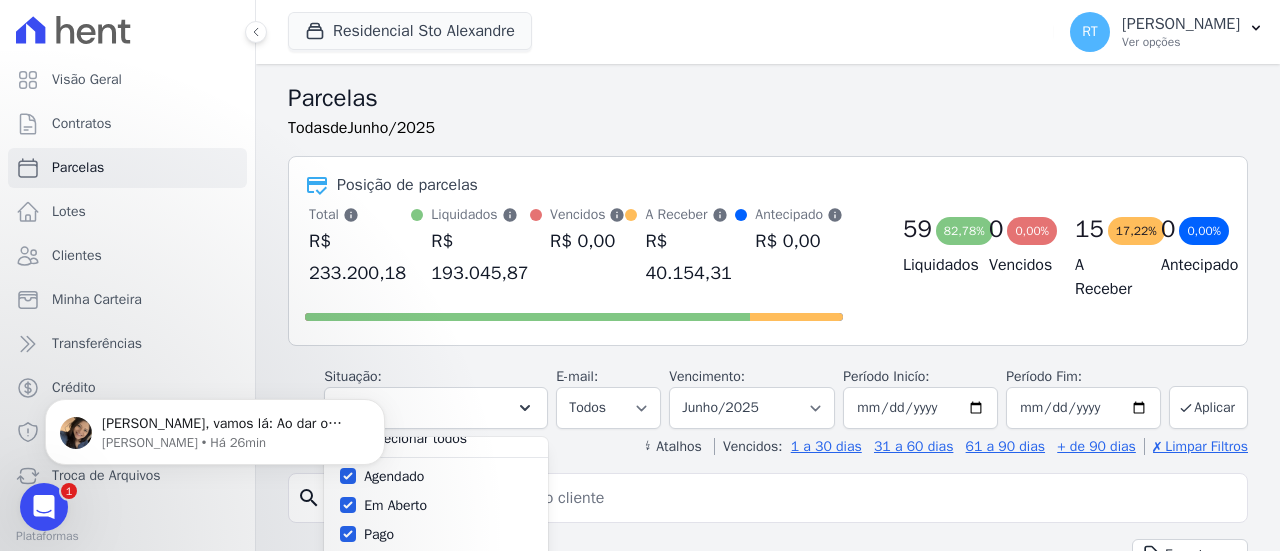 scroll, scrollTop: 0, scrollLeft: 0, axis: both 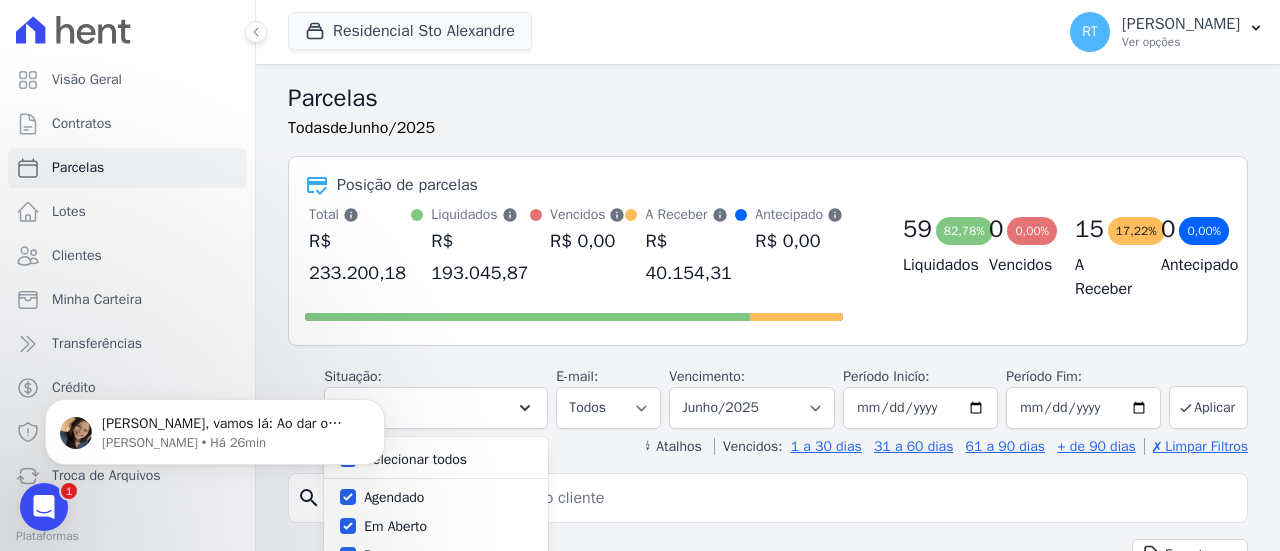 click on "Selecionar todos" at bounding box center [415, 459] 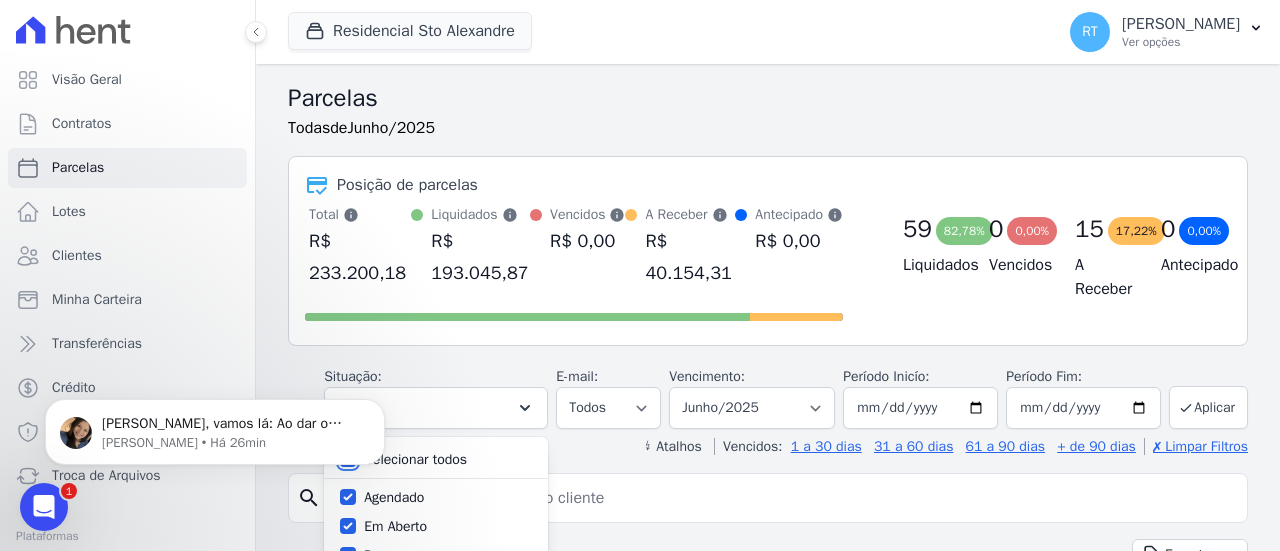 click on "Selecionar todos" at bounding box center (348, 459) 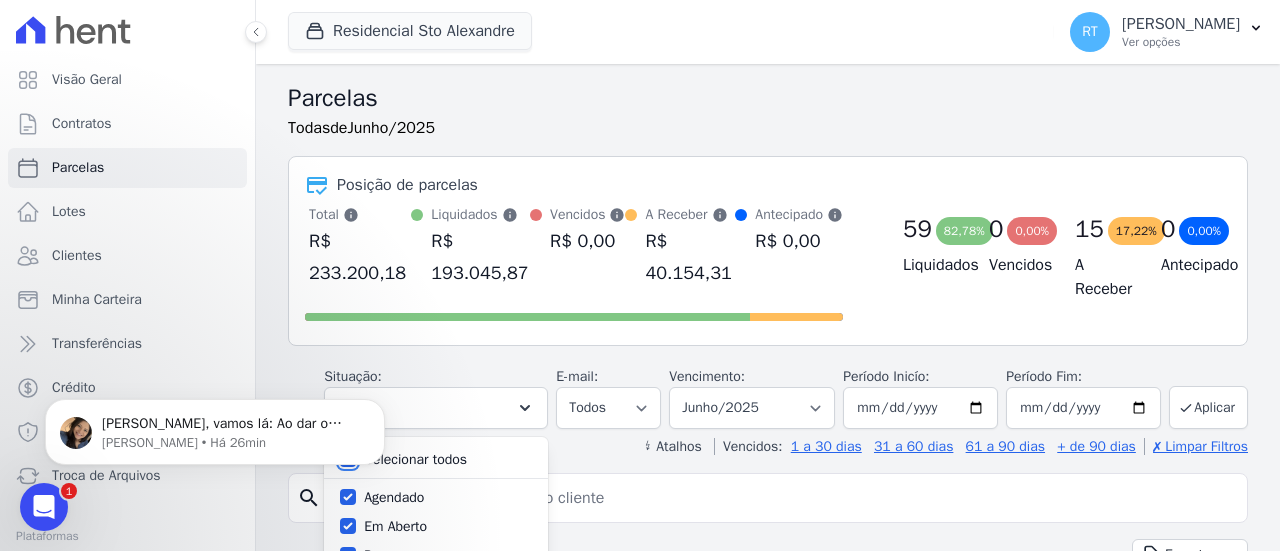 checkbox on "false" 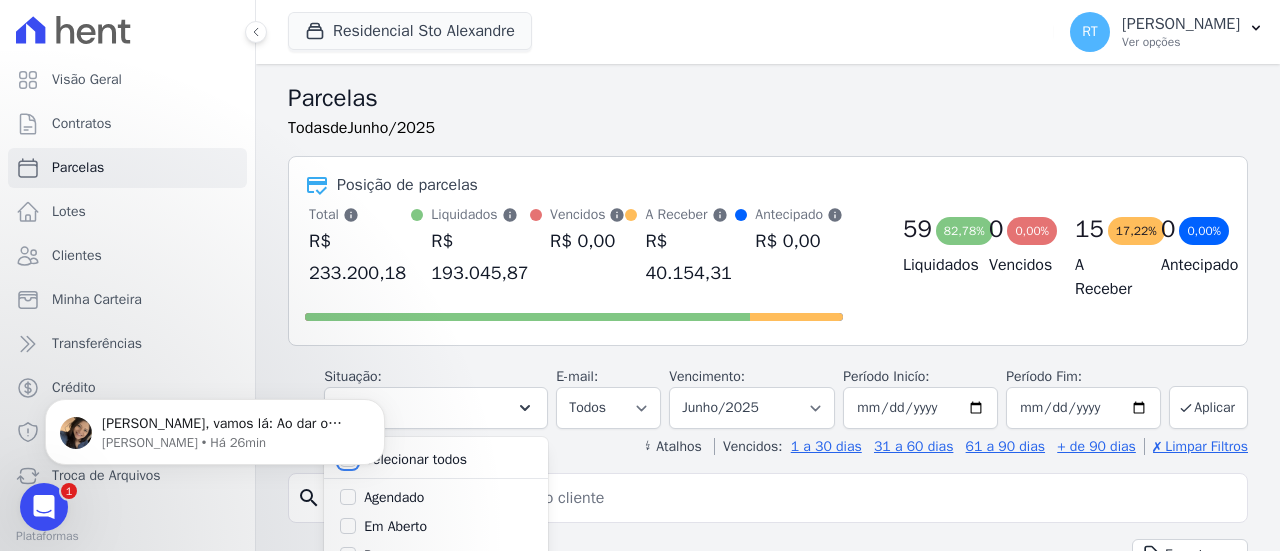 checkbox on "false" 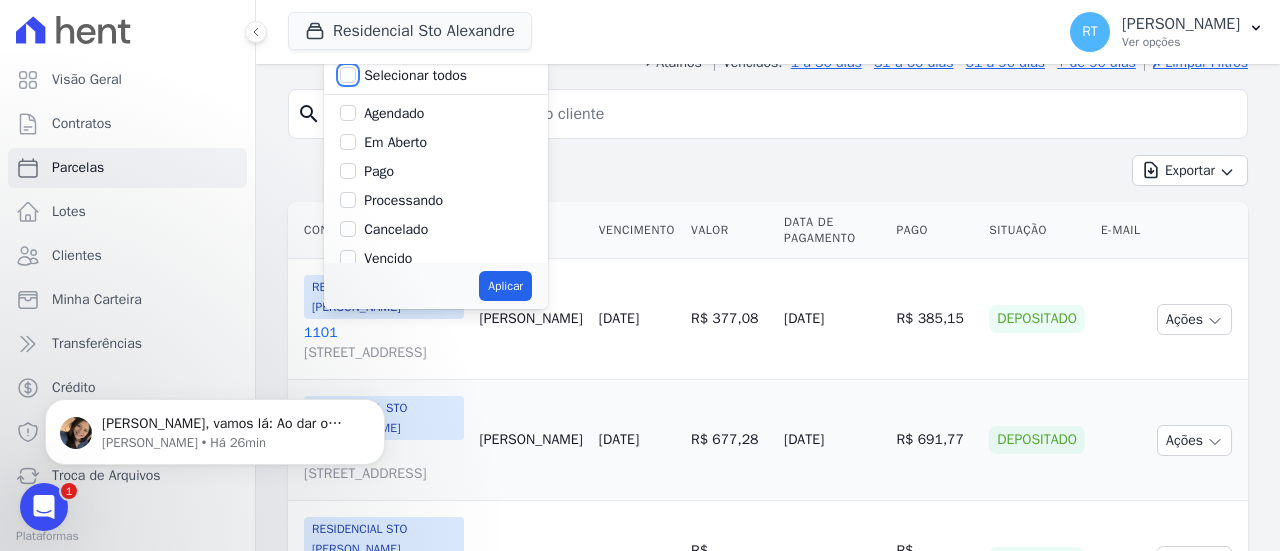 scroll, scrollTop: 400, scrollLeft: 0, axis: vertical 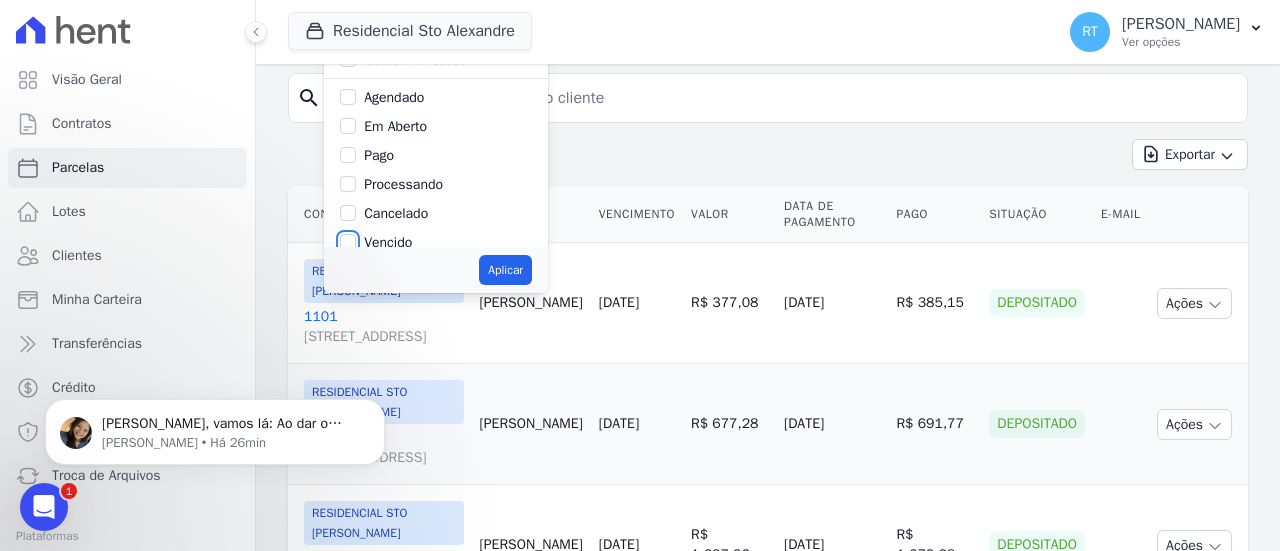click on "Vencido" at bounding box center (348, 242) 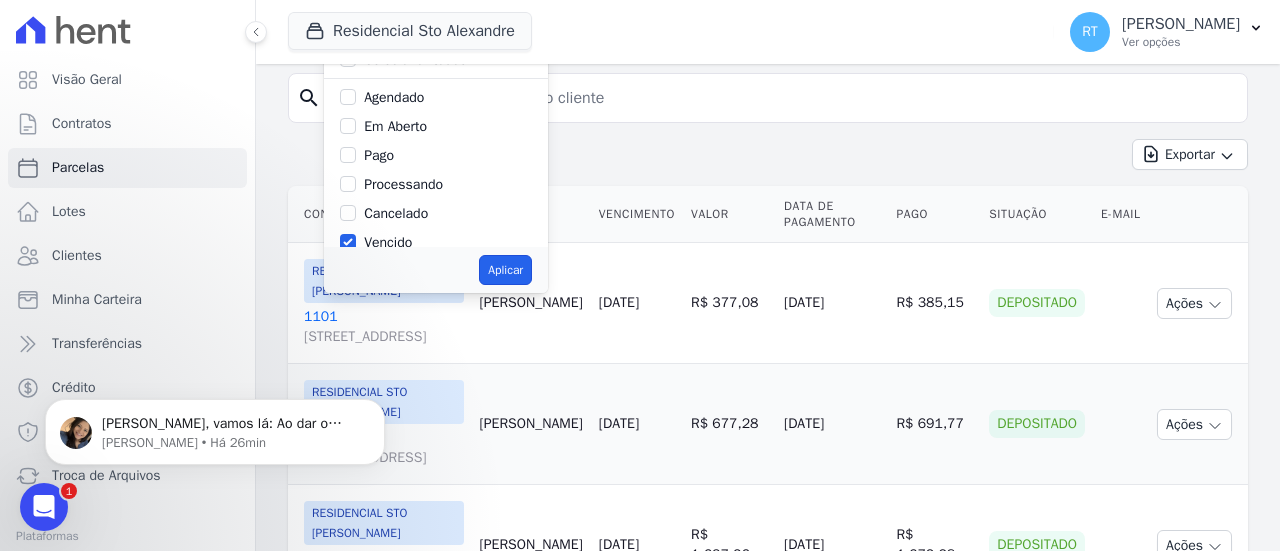 click on "Aplicar" at bounding box center [505, 270] 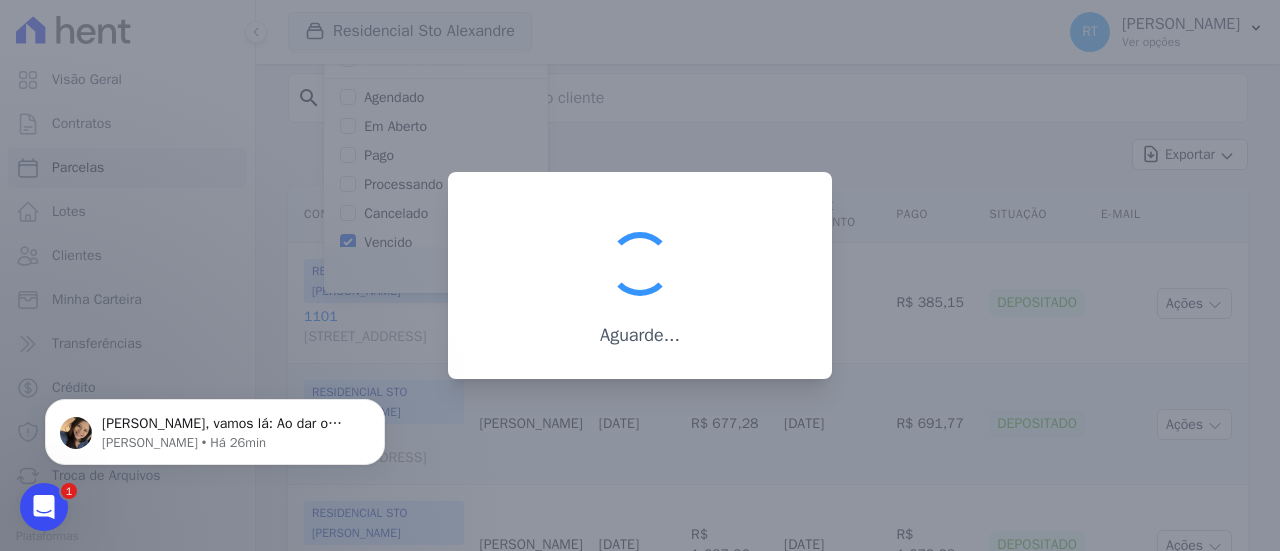 scroll, scrollTop: 36, scrollLeft: 0, axis: vertical 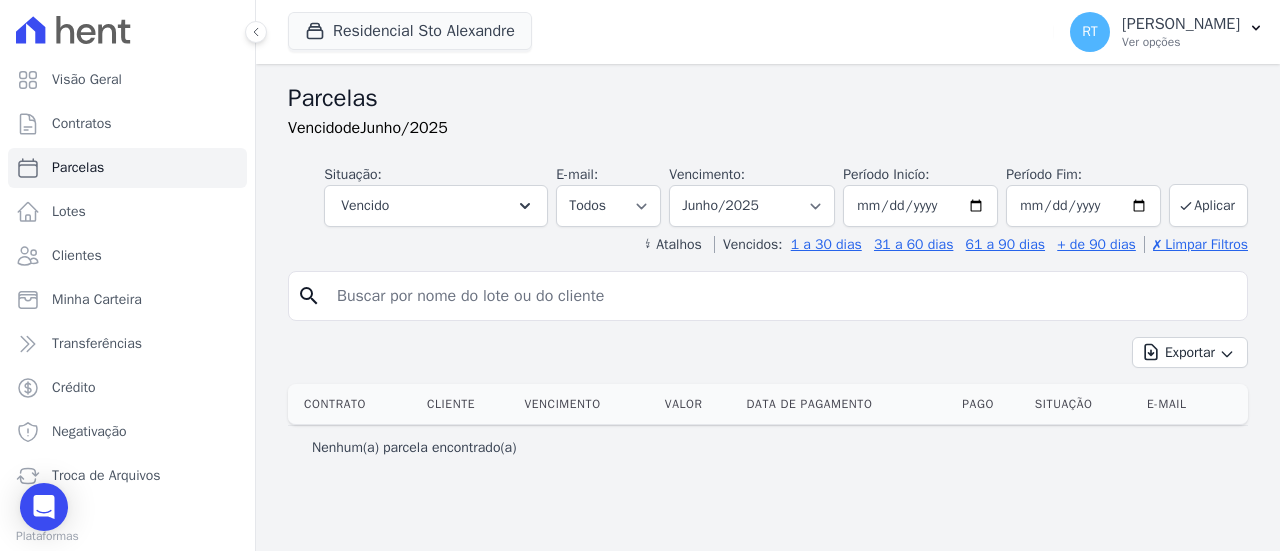select 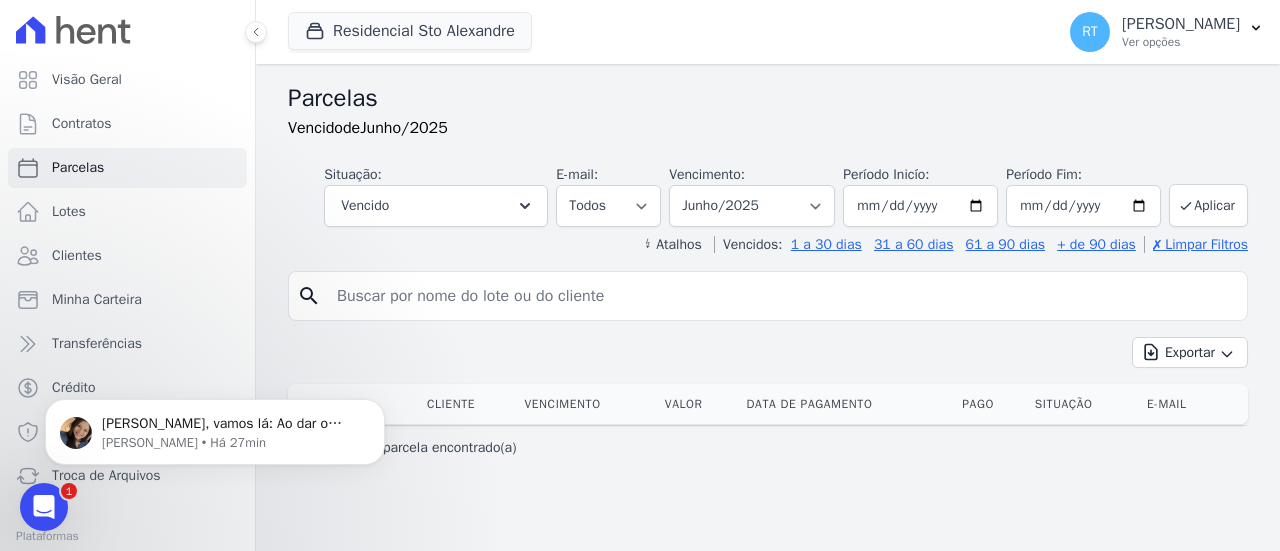 scroll, scrollTop: 0, scrollLeft: 0, axis: both 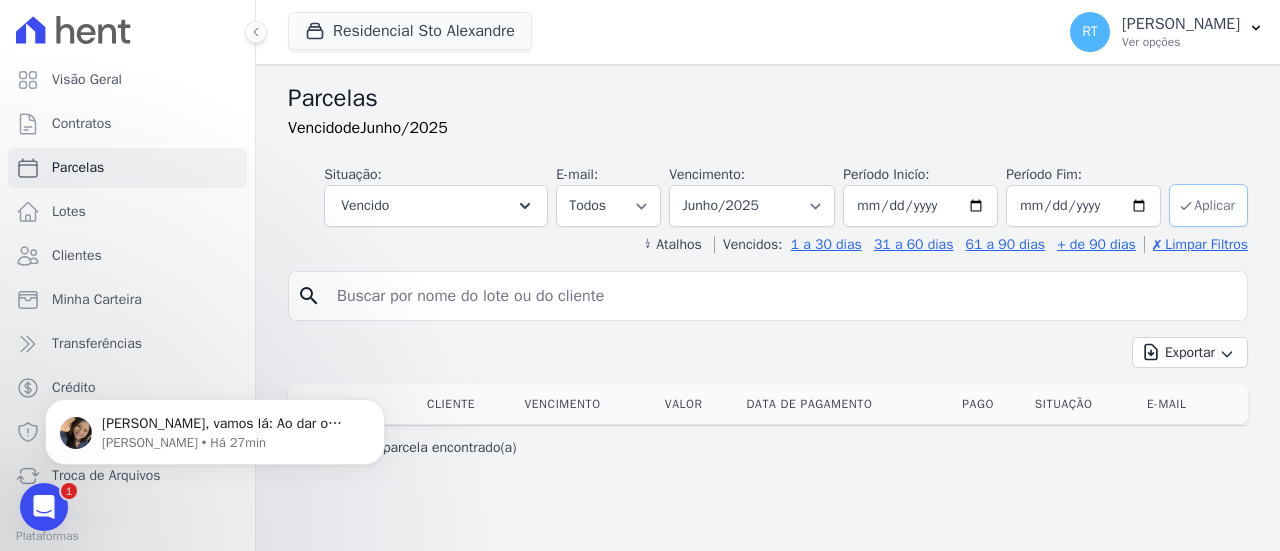click on "Aplicar" at bounding box center [1208, 205] 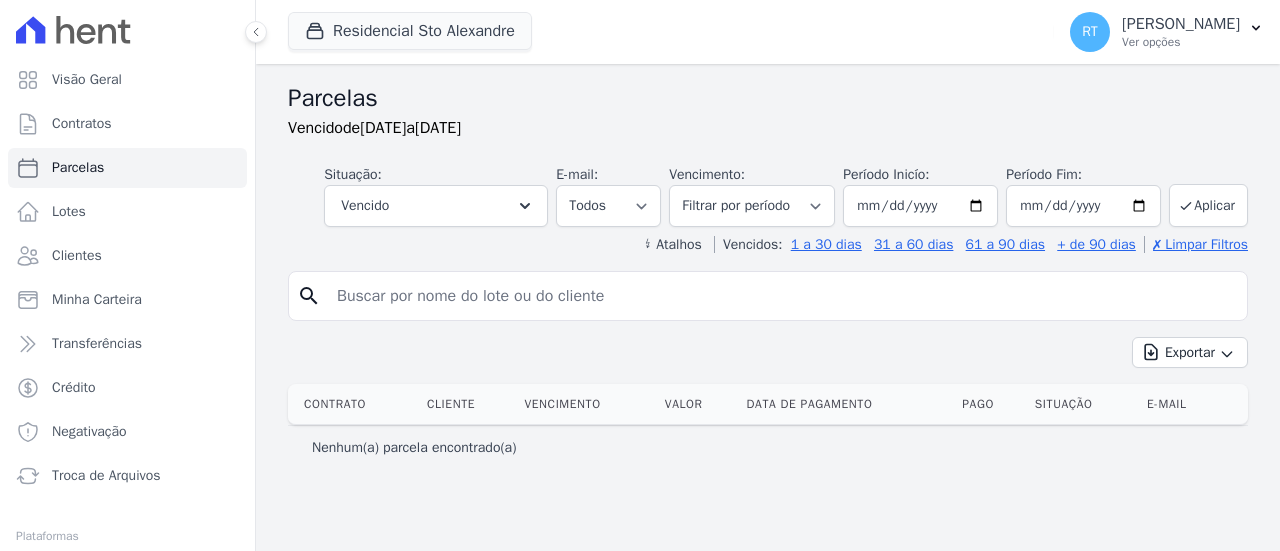 select 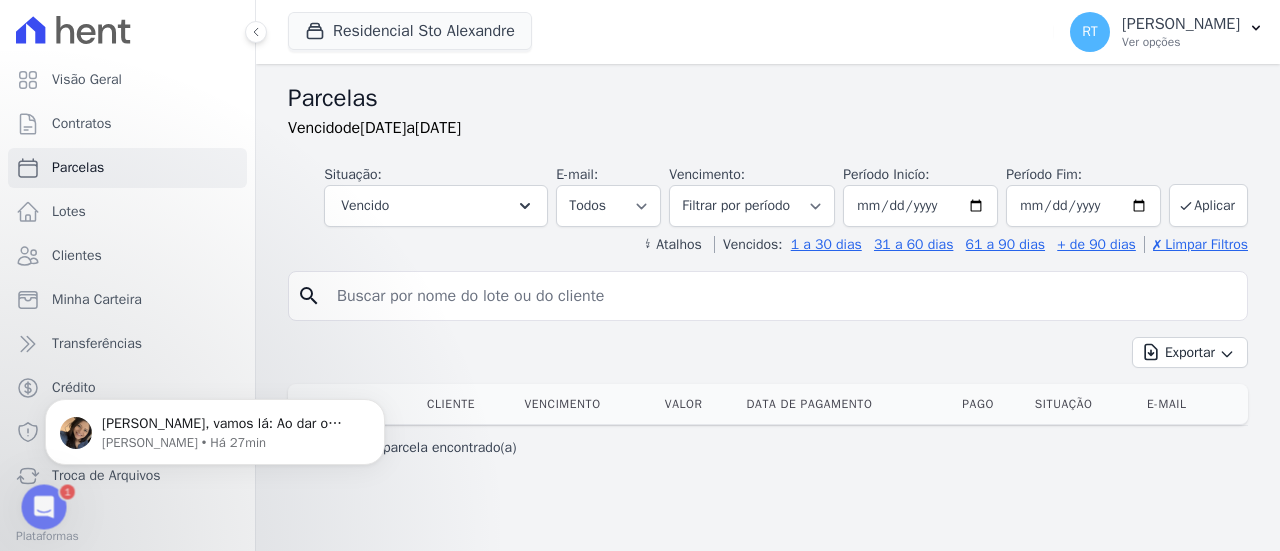 scroll, scrollTop: 0, scrollLeft: 0, axis: both 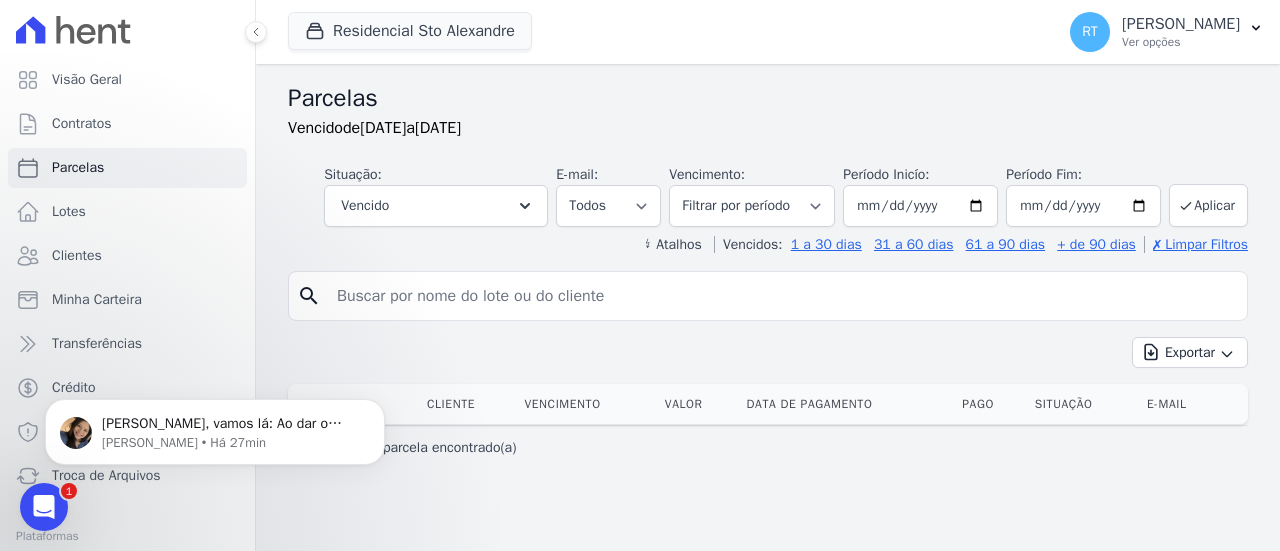 click 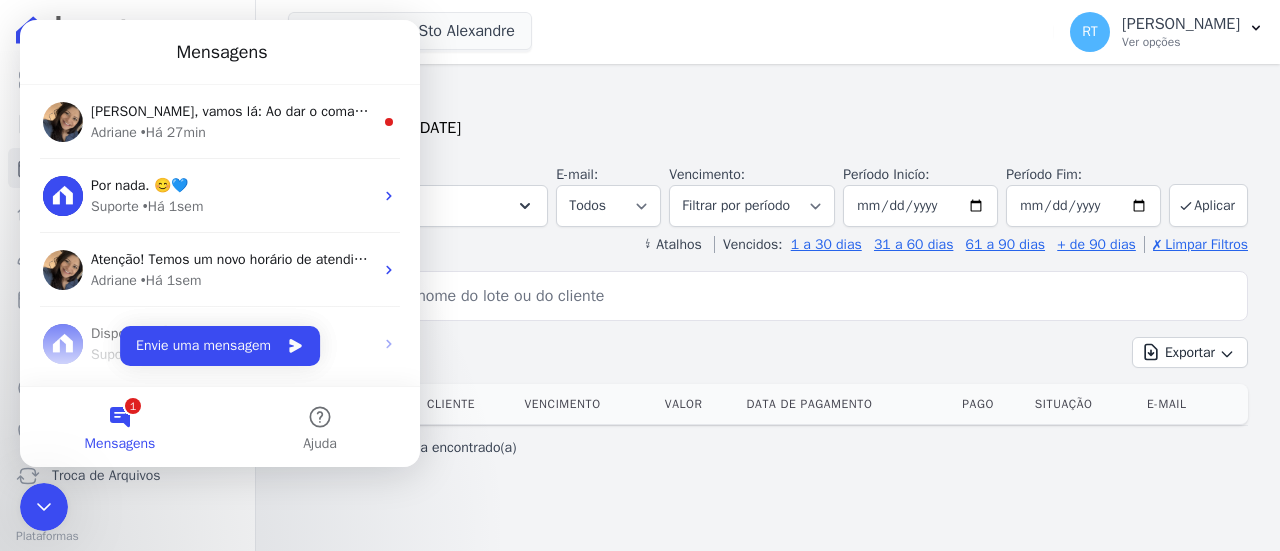 scroll, scrollTop: 0, scrollLeft: 0, axis: both 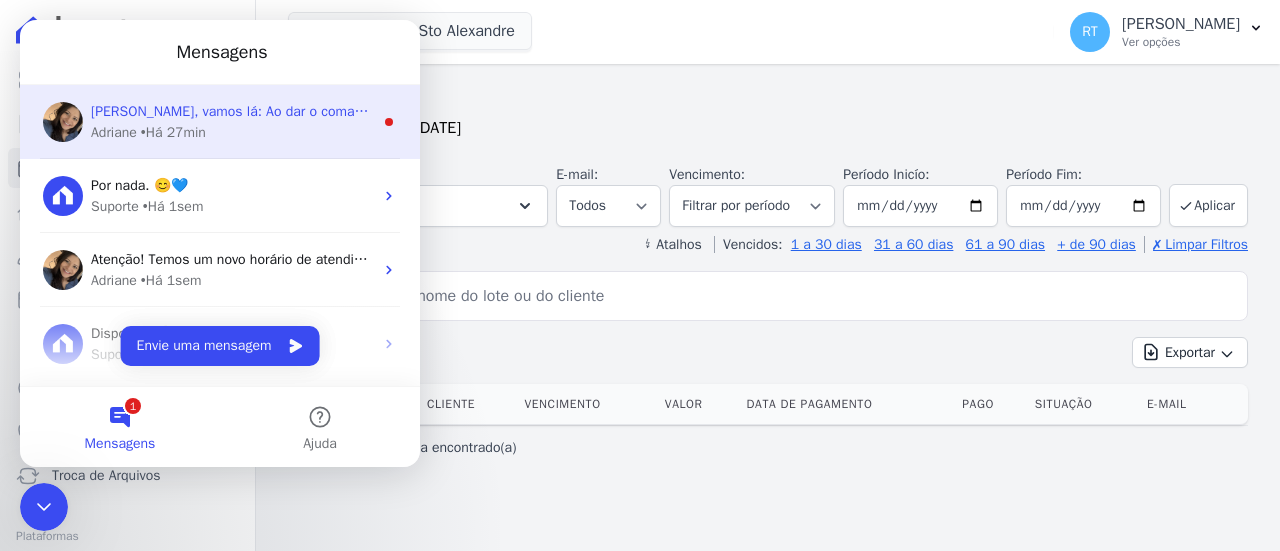 click on "Adriane •  Há 27min" at bounding box center [232, 132] 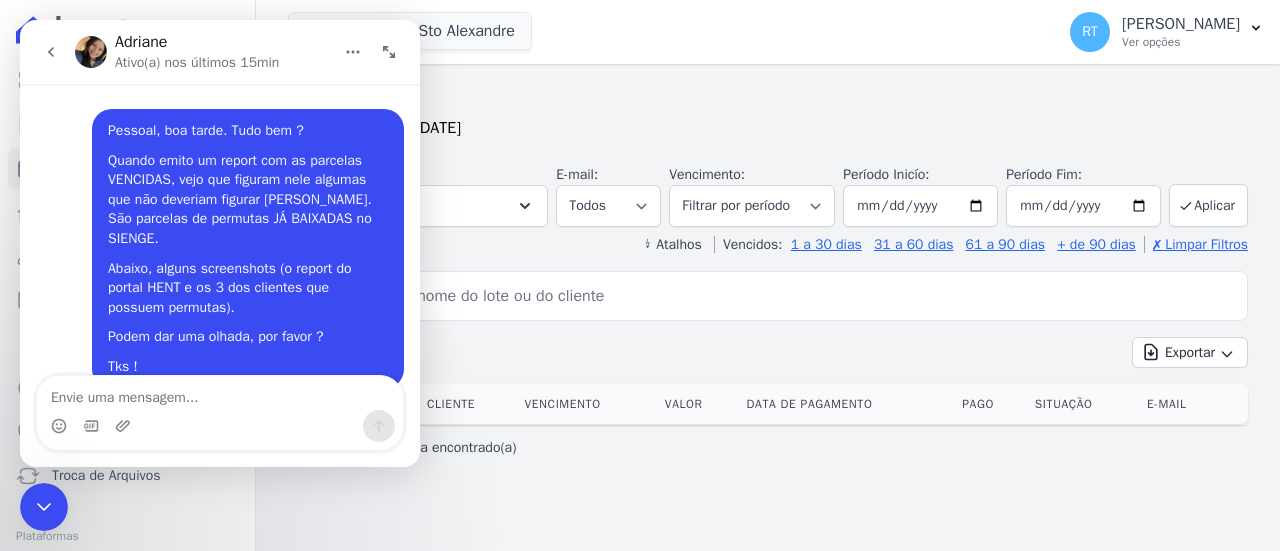 scroll, scrollTop: 3, scrollLeft: 0, axis: vertical 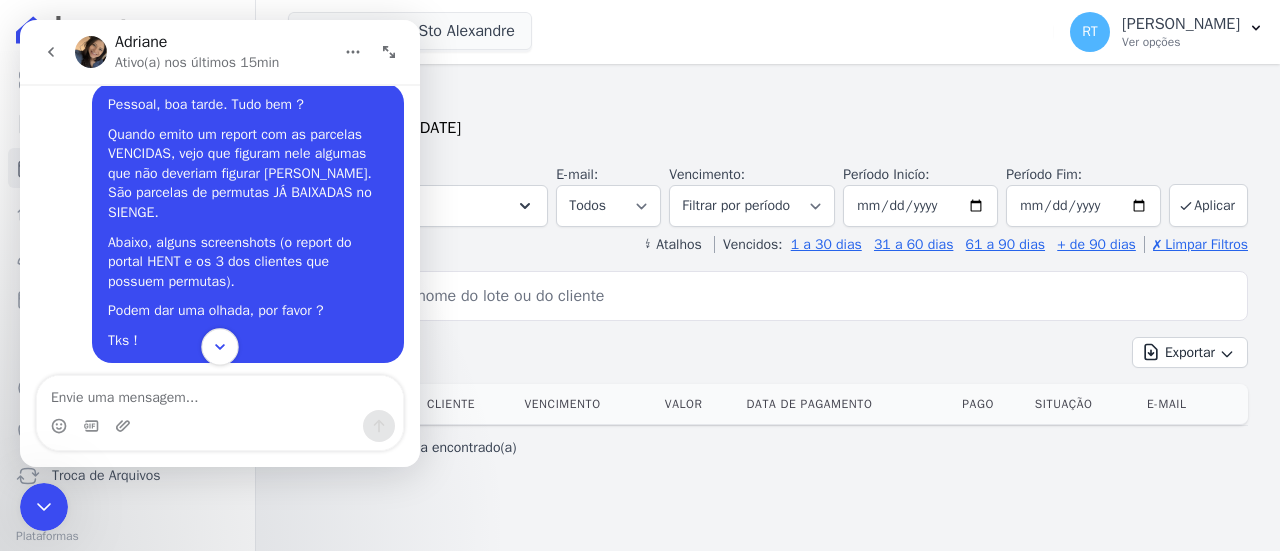 click 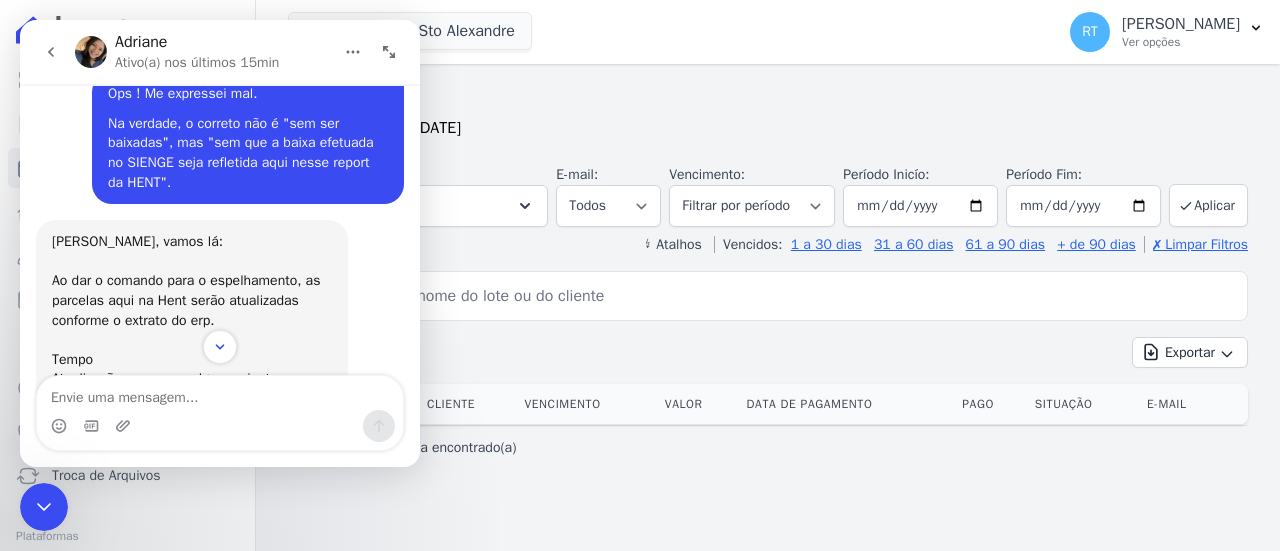 scroll, scrollTop: 1589, scrollLeft: 0, axis: vertical 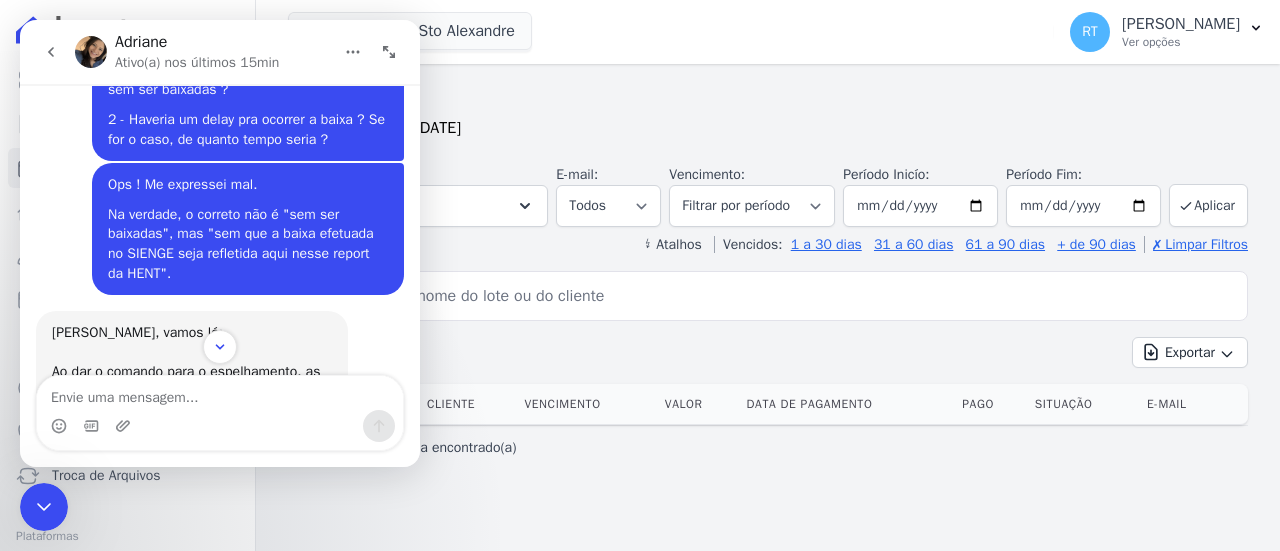 click on "Parcelas
Vencido
de  01/06/2025  a  30/06/2025
Situação:
Agendado
Em Aberto
Pago
Processando
Cancelado
Vencido
Transferindo
Depositado
Pago por fora
Retido
Vencido
Selecionar todos
Agendado
Em Aberto
Pago" at bounding box center (768, 307) 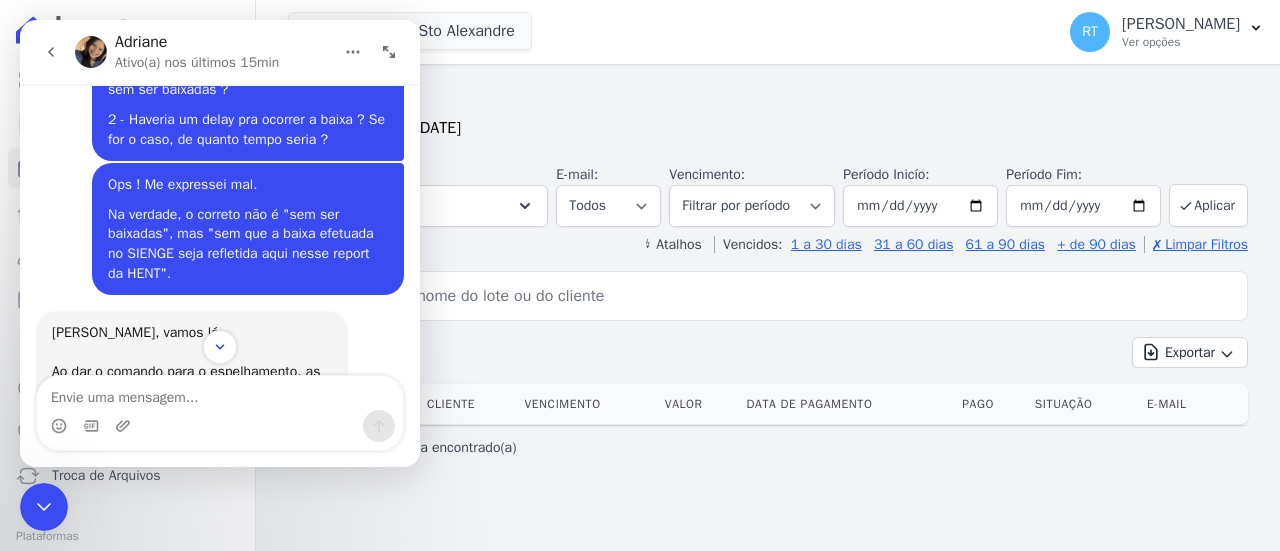 click 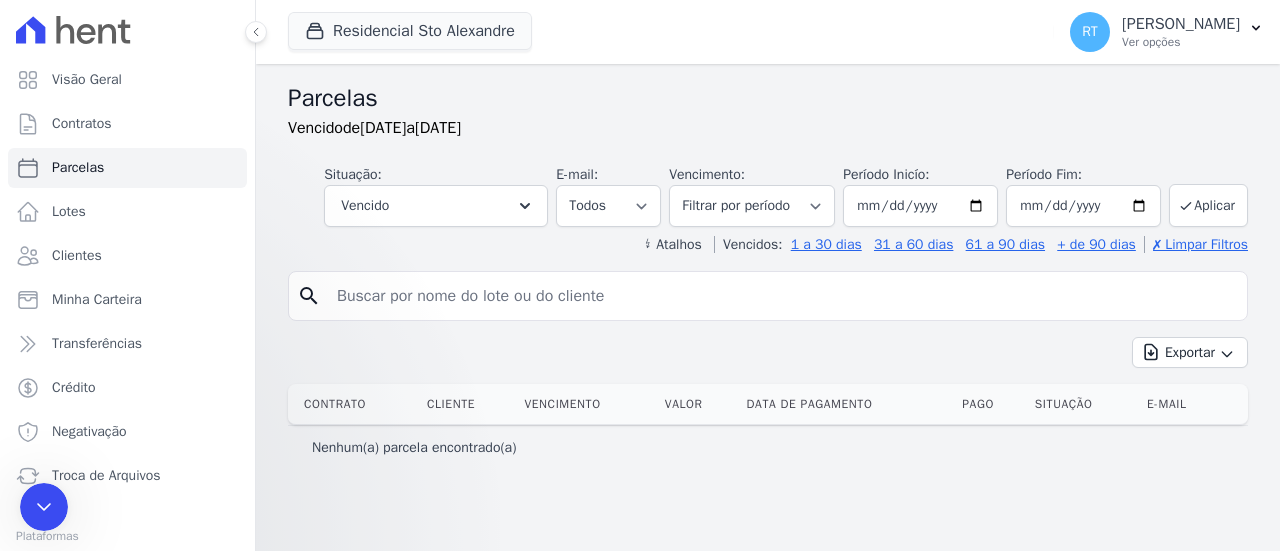scroll, scrollTop: 0, scrollLeft: 0, axis: both 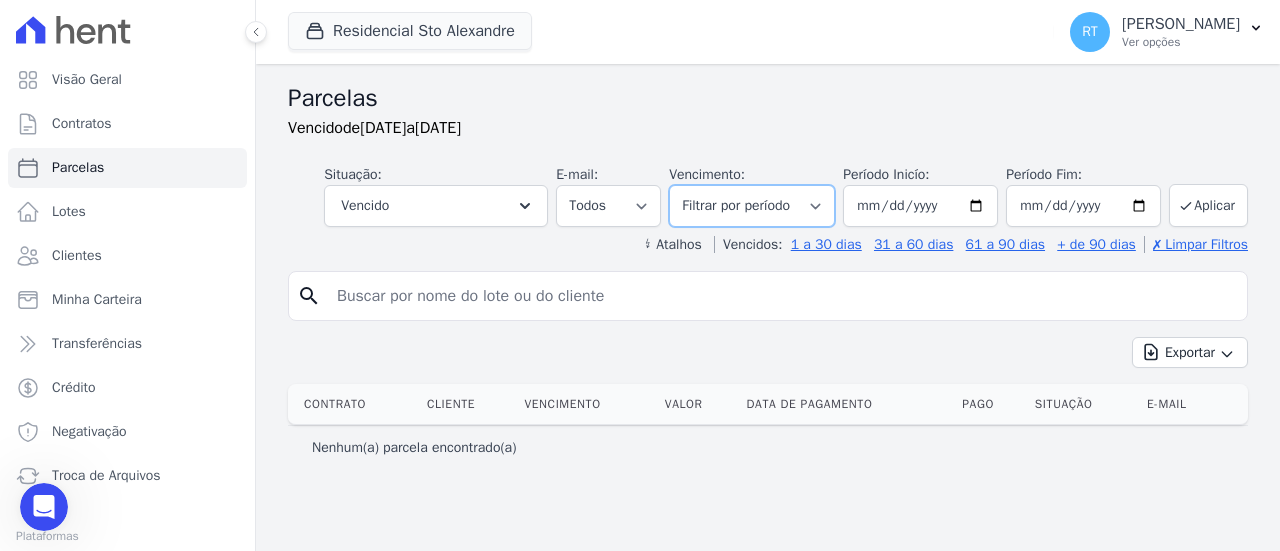 click on "Filtrar por período
────────
Todos os meses
Março/2020
Abril/2020
Maio/2020
Junho/2020
Julho/2020
Agosto/2020
Setembro/2020
Outubro/2020
Novembro/2020
Dezembro/2020
Janeiro/2021
Fevereiro/2021
Março/2021
Abril/2021
Maio/2021
Junho/2021
Julho/2021
Agosto/2021
Setembro/2021
Outubro/2021
Novembro/2021
Dezembro/2021
Janeiro/2022
Fevereiro/2022
Março/2022
Abril/2022
Maio/2022
Junho/2022
Julho/2022
Agosto/2022
Setembro/2022
Outubro/2022
Novembro/2022
Dezembro/2022
Janeiro/2023
Fevereiro/2023
Março/2023
Abril/2023
Maio/2023
Junho/2023
Julho/2023
Agosto/2023
Setembro/2023
Outubro/2023
Novembro/2023
Dezembro/2023
Janeiro/2024
Fevereiro/2024
Março/2024
Abril/2024
Maio/2024
Junho/2024
Julho/2024
Agosto/2024
Setembro/2024
Outubro/2024
Novembro/2024
Dezembro/2024
Janeiro/2025
Fevereiro/2025
Março/2025
Abril/2025
Maio/2025
Junho/2025
Julho/2025" at bounding box center (752, 206) 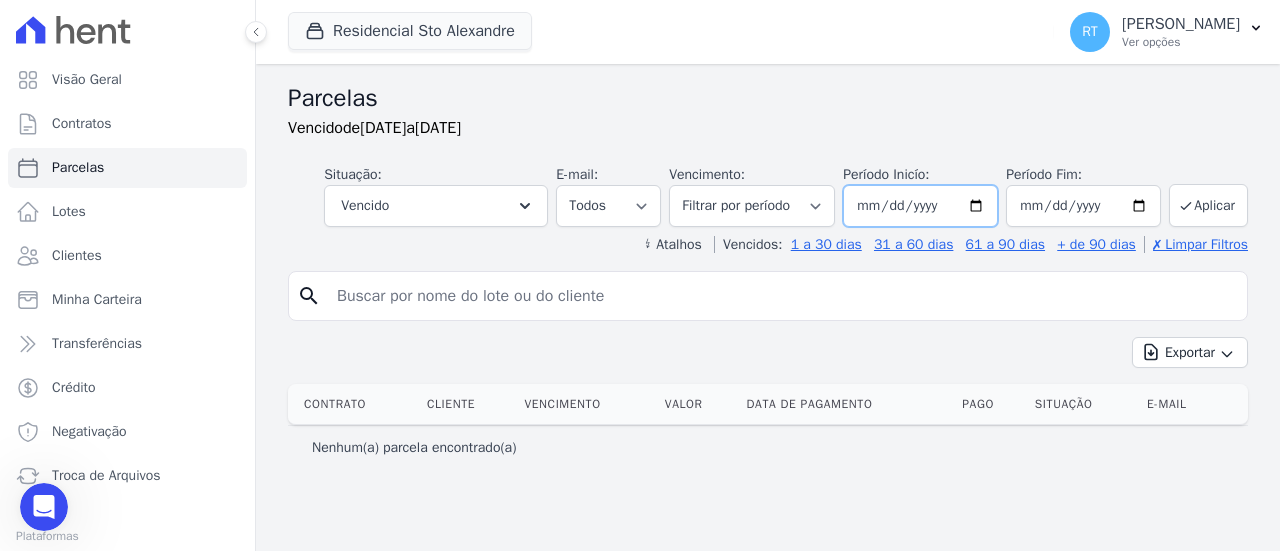 click on "2025-06-01" at bounding box center (920, 206) 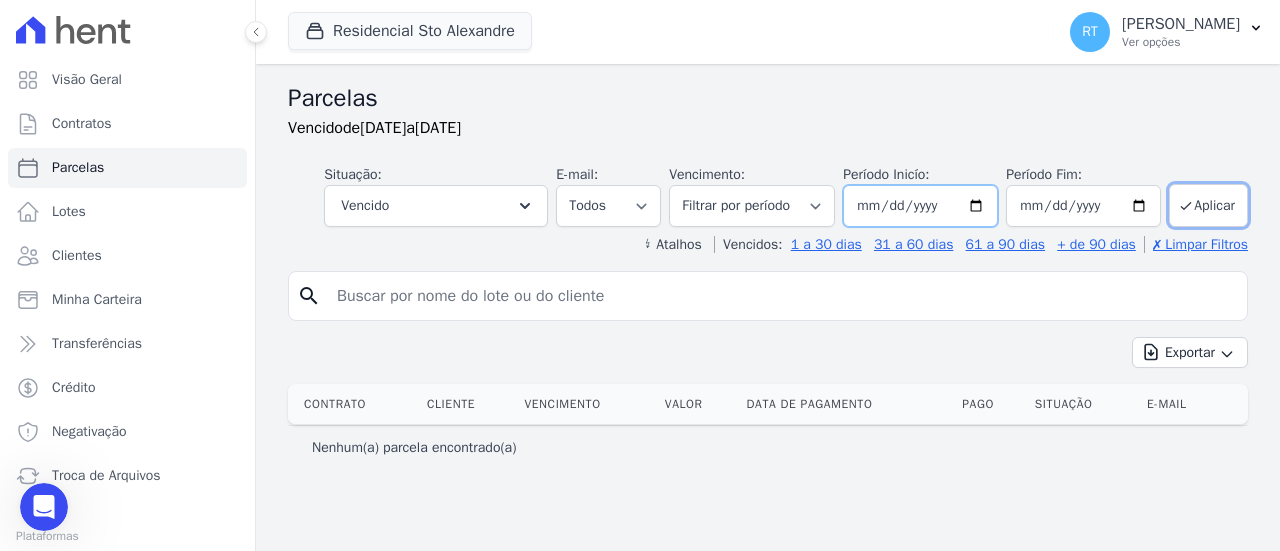 type on "[DATE]" 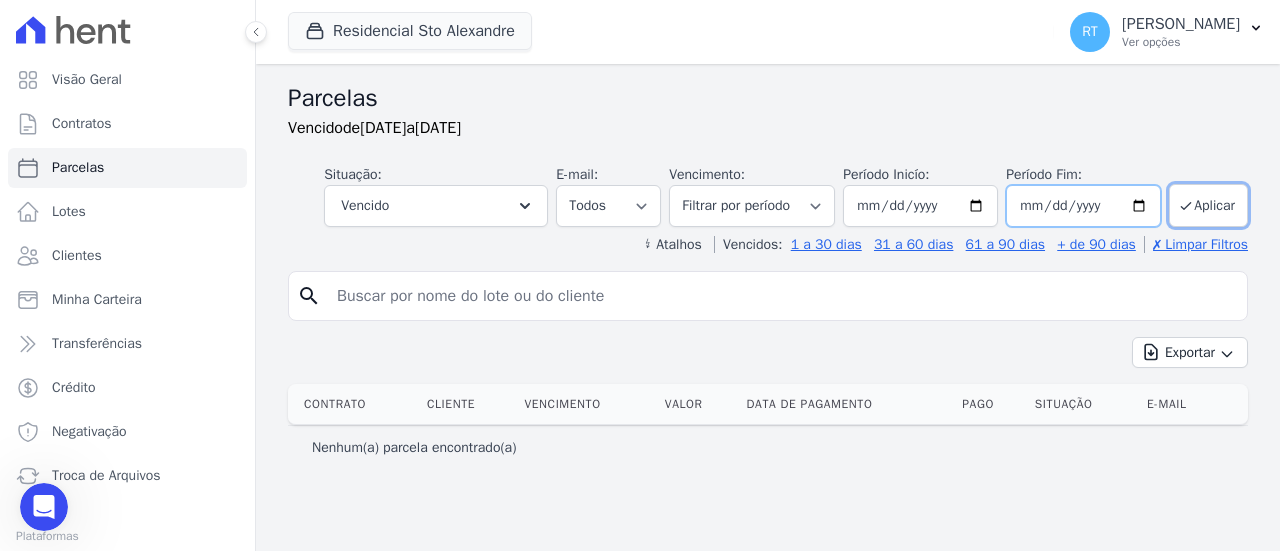 click on "2025-06-30" at bounding box center [1083, 206] 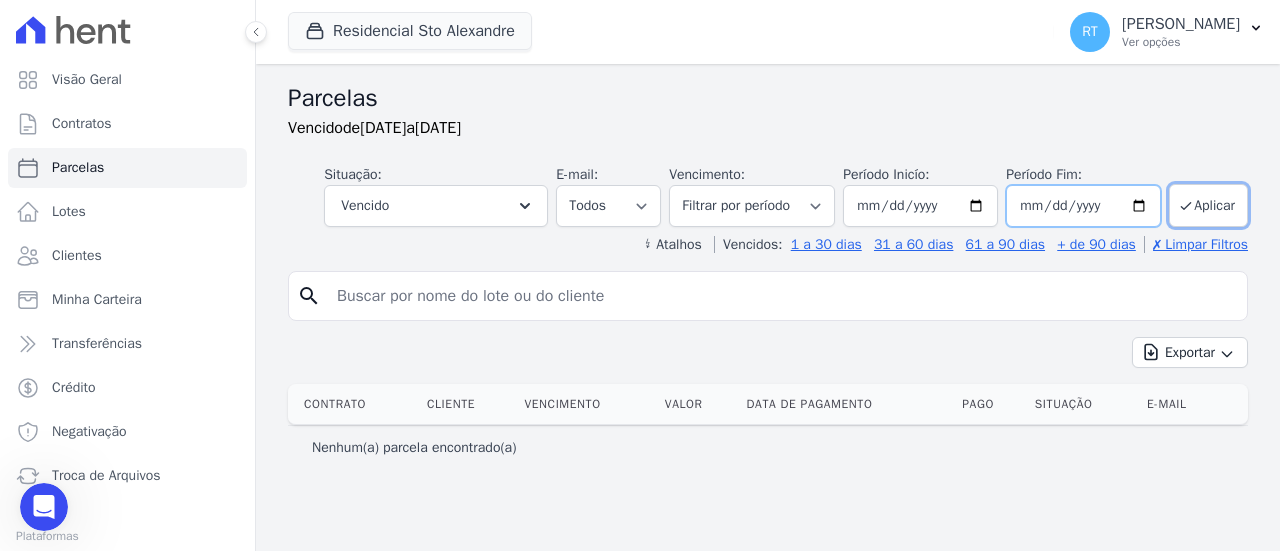 type on "[DATE]" 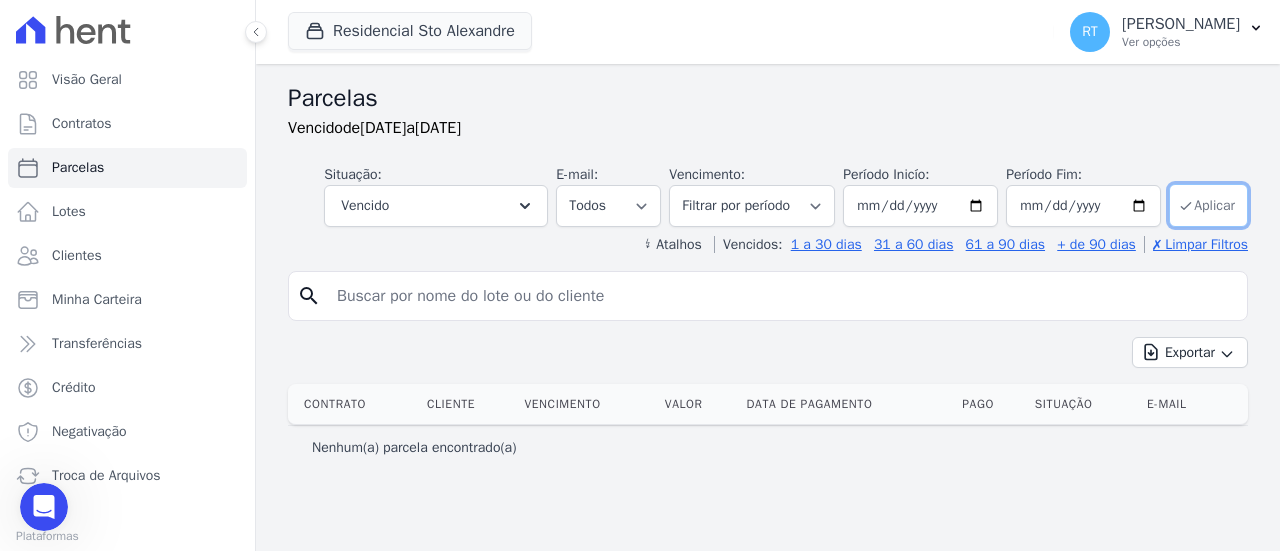 click on "Aplicar" at bounding box center (1208, 205) 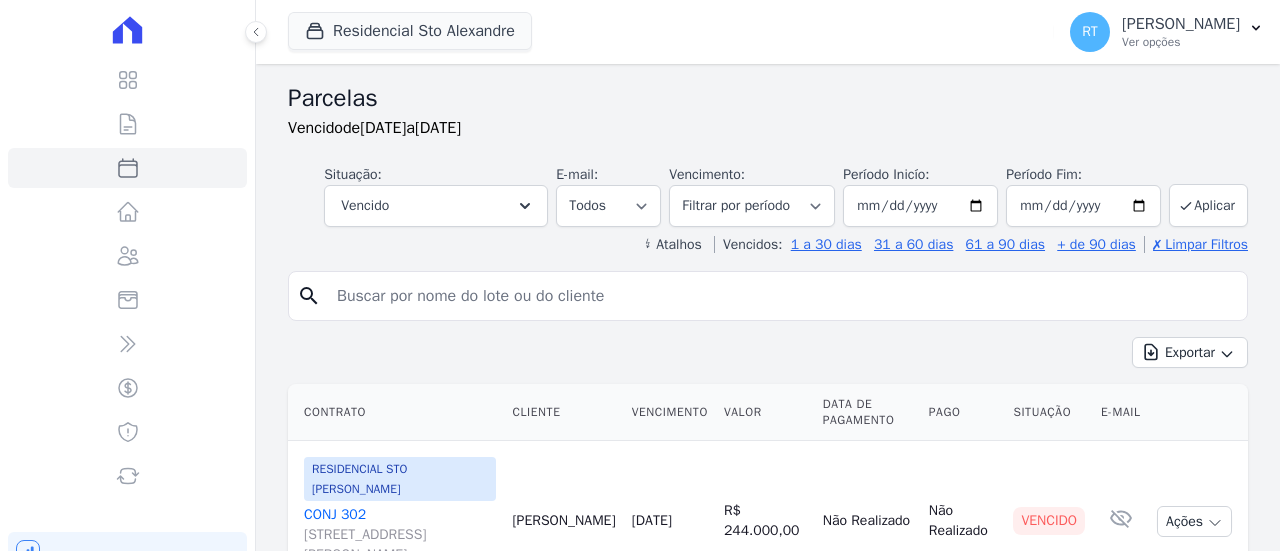select 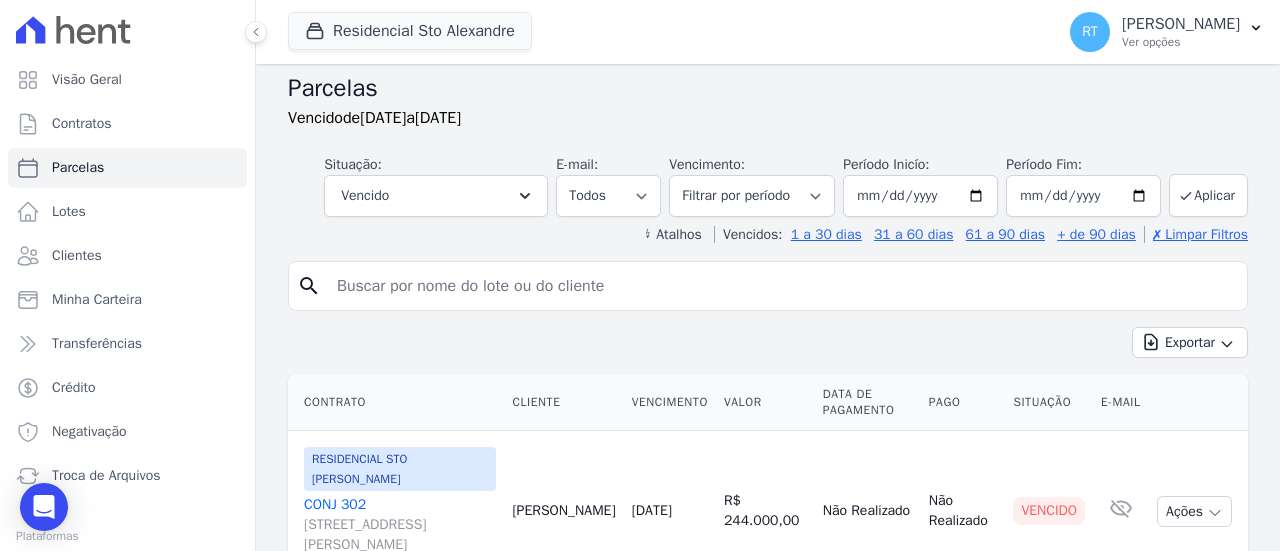 scroll, scrollTop: 0, scrollLeft: 0, axis: both 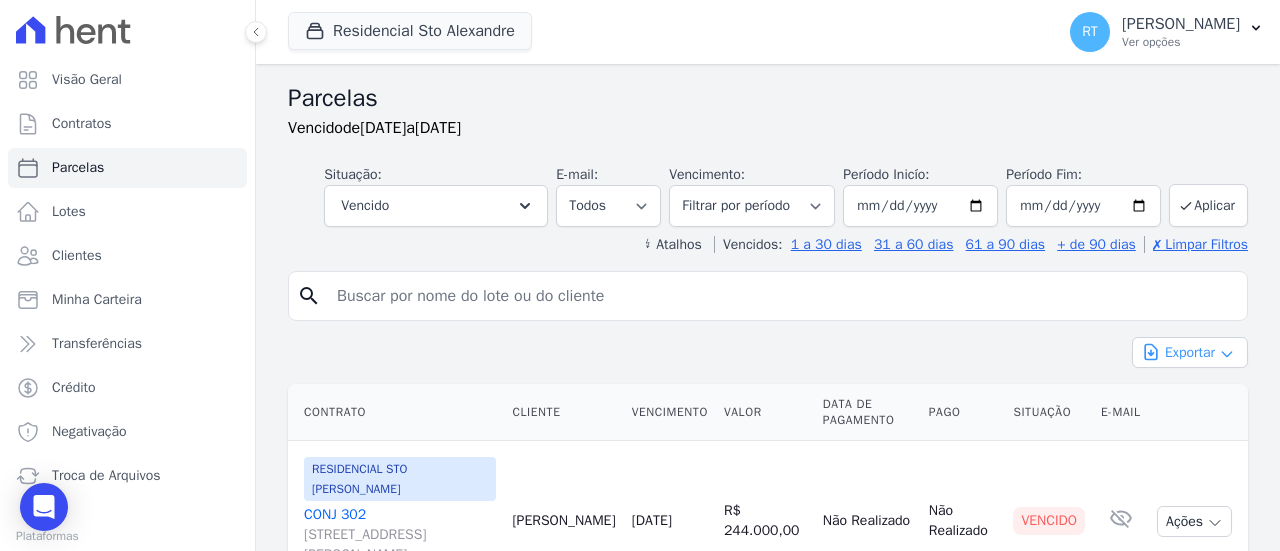 click on "Exportar" at bounding box center [1190, 352] 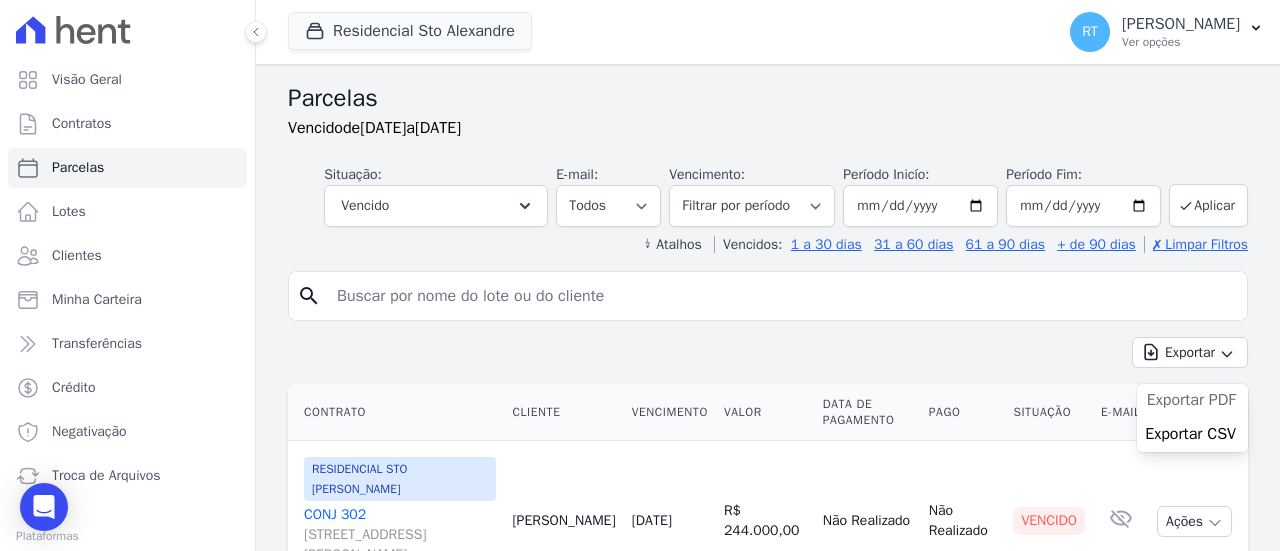click on "Exportar PDF" at bounding box center [1191, 400] 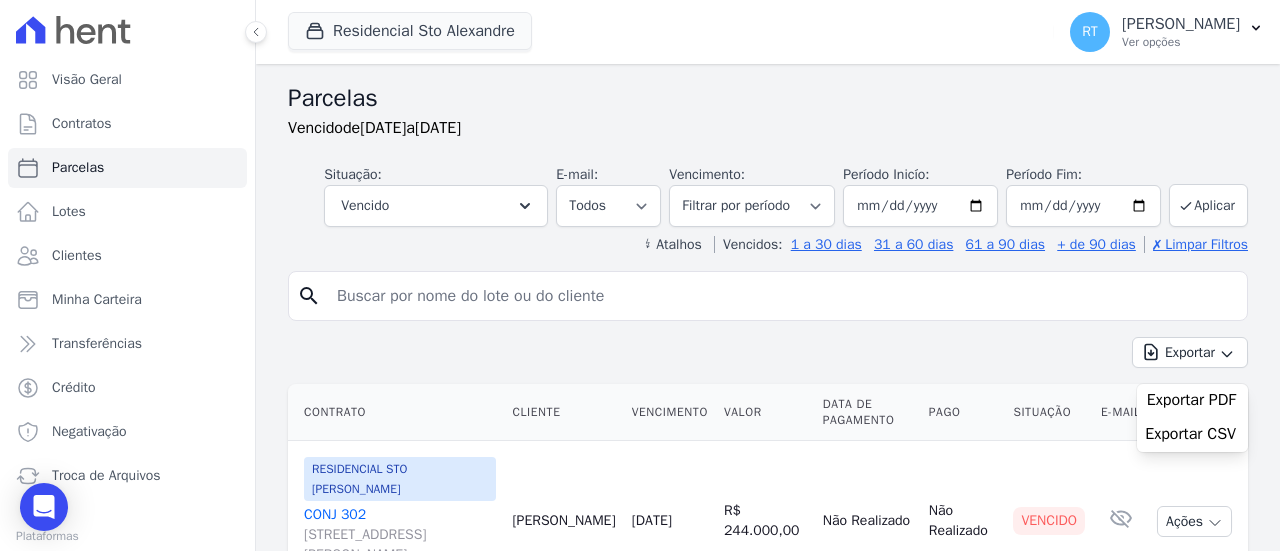 click on "Parcelas" at bounding box center [768, 98] 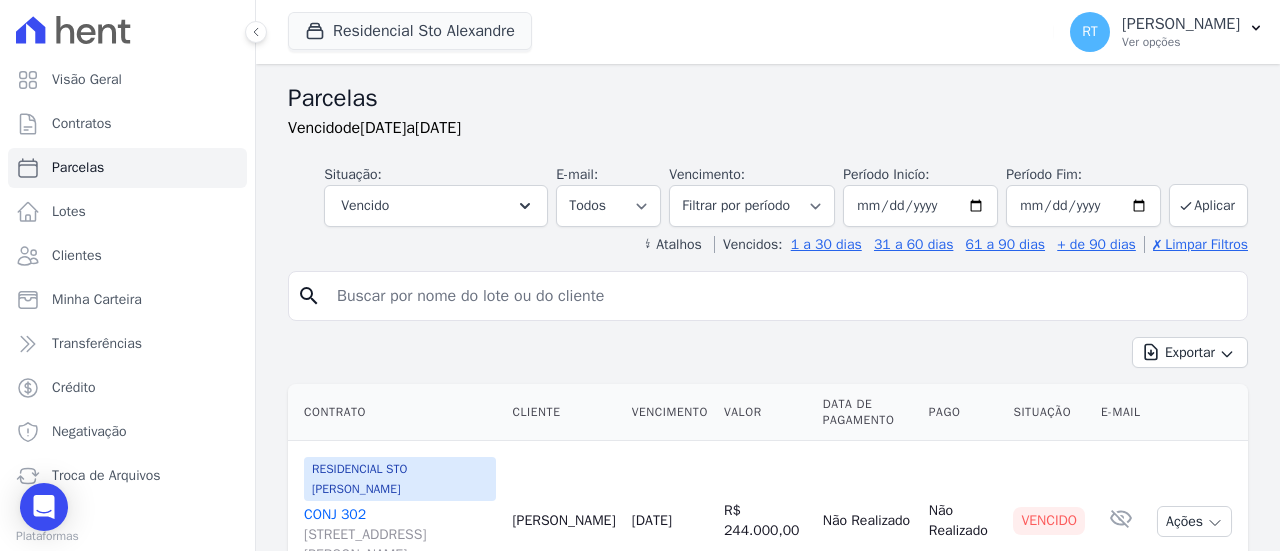 click on "Vencido
de  [DATE]  a  [DATE]" at bounding box center [768, 128] 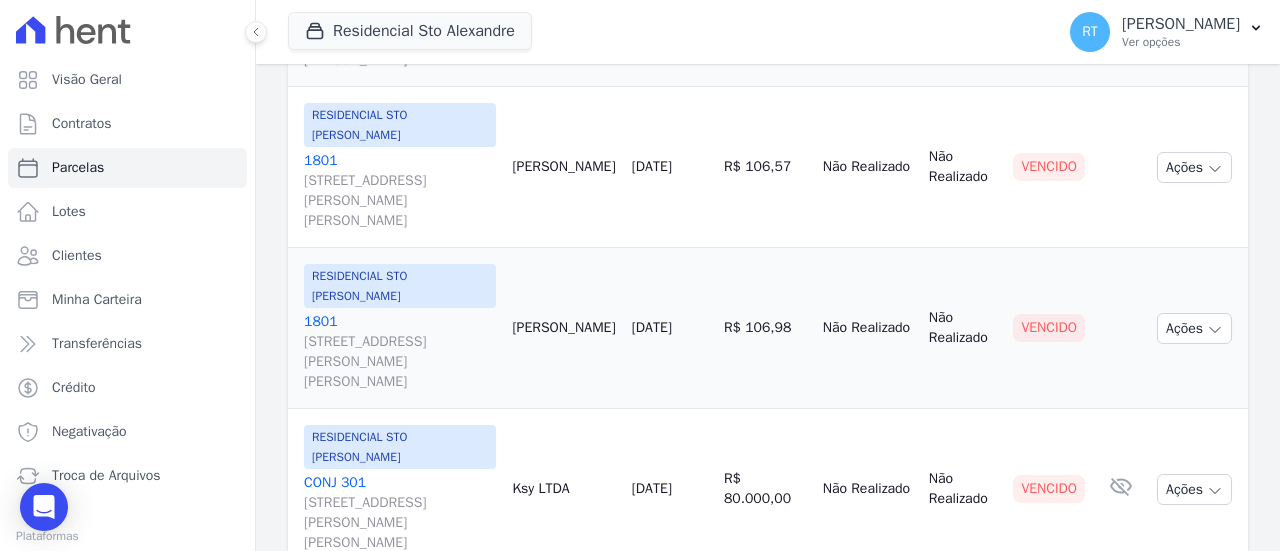 scroll, scrollTop: 792, scrollLeft: 0, axis: vertical 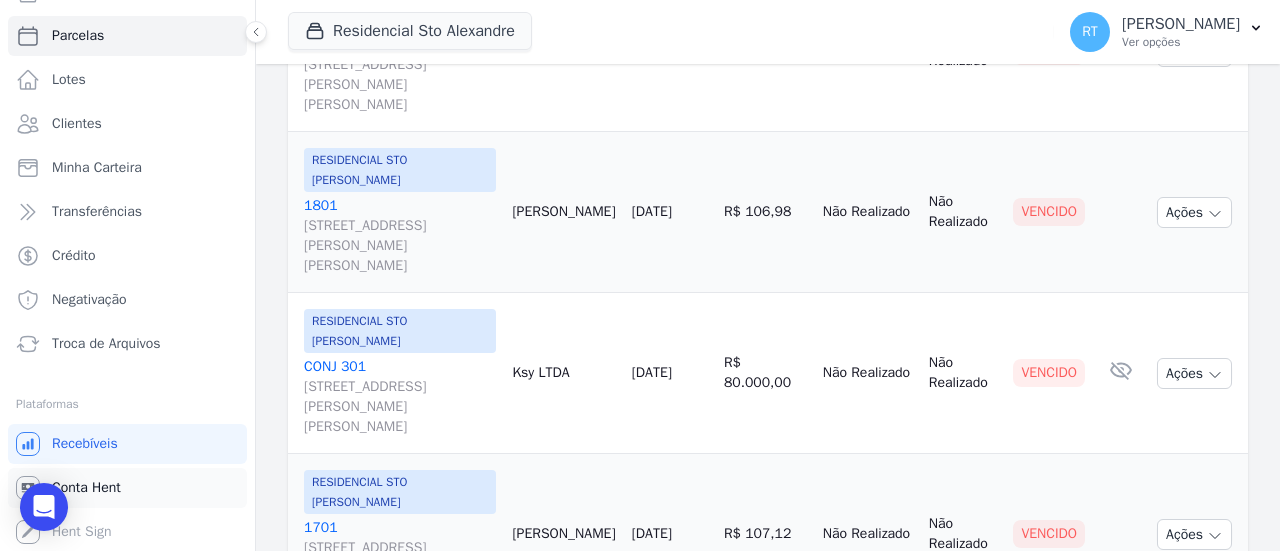 click on "Conta Hent" at bounding box center [86, 488] 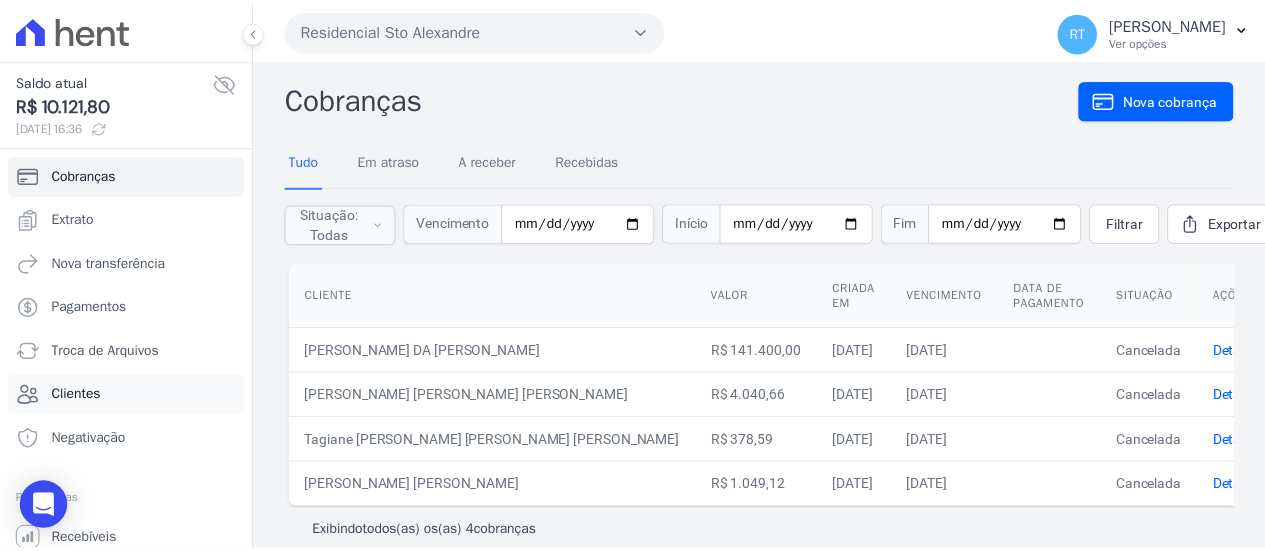 scroll, scrollTop: 96, scrollLeft: 0, axis: vertical 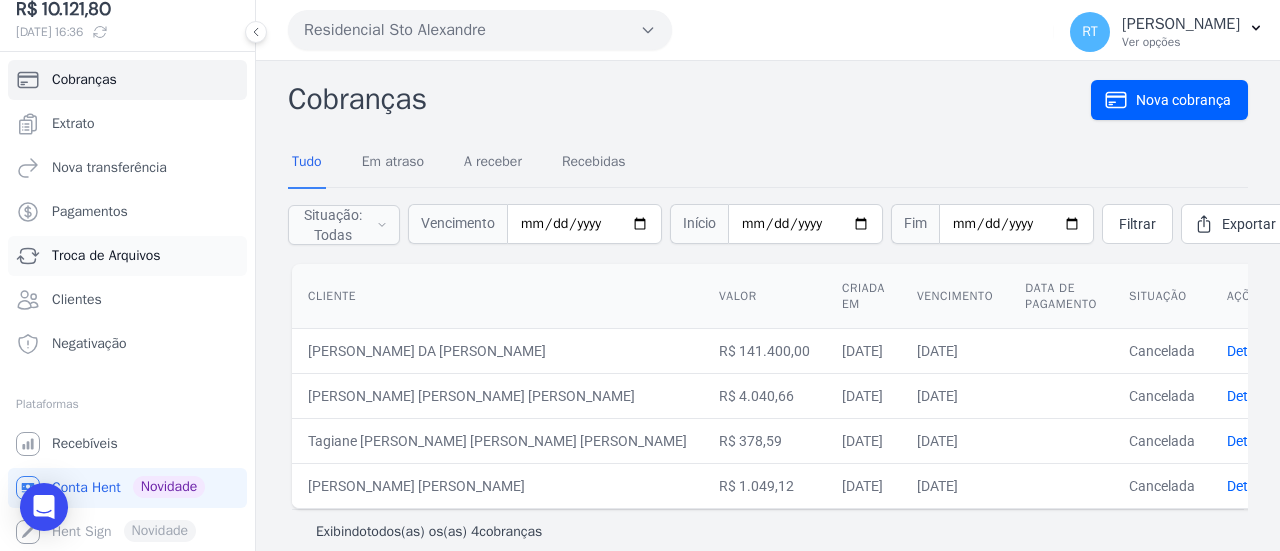 click on "Troca de Arquivos" at bounding box center (106, 256) 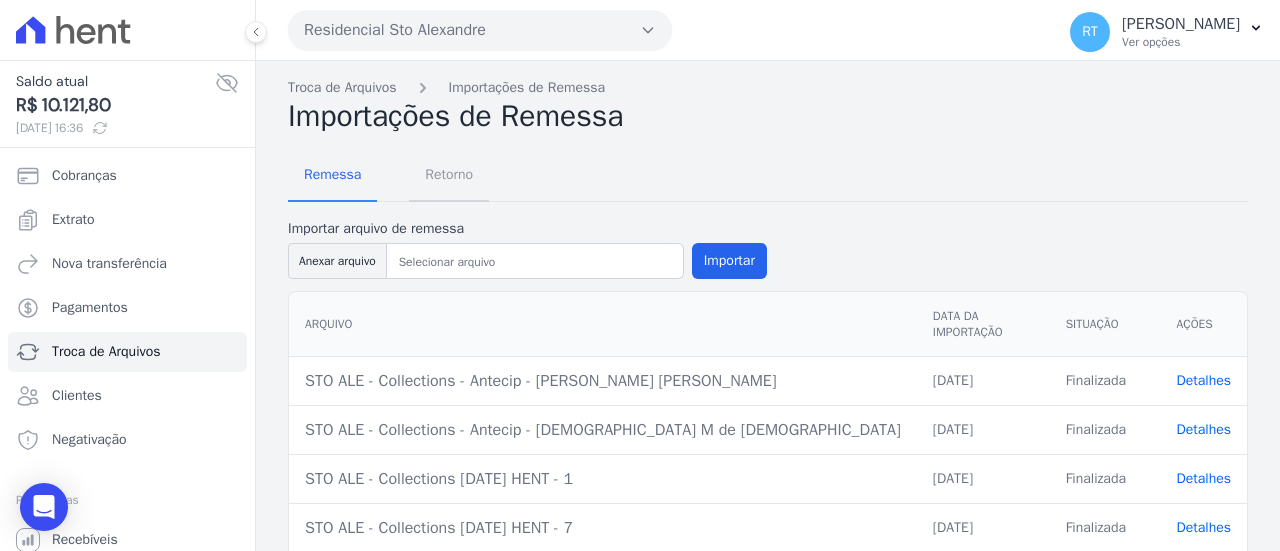click on "Retorno" at bounding box center (449, 174) 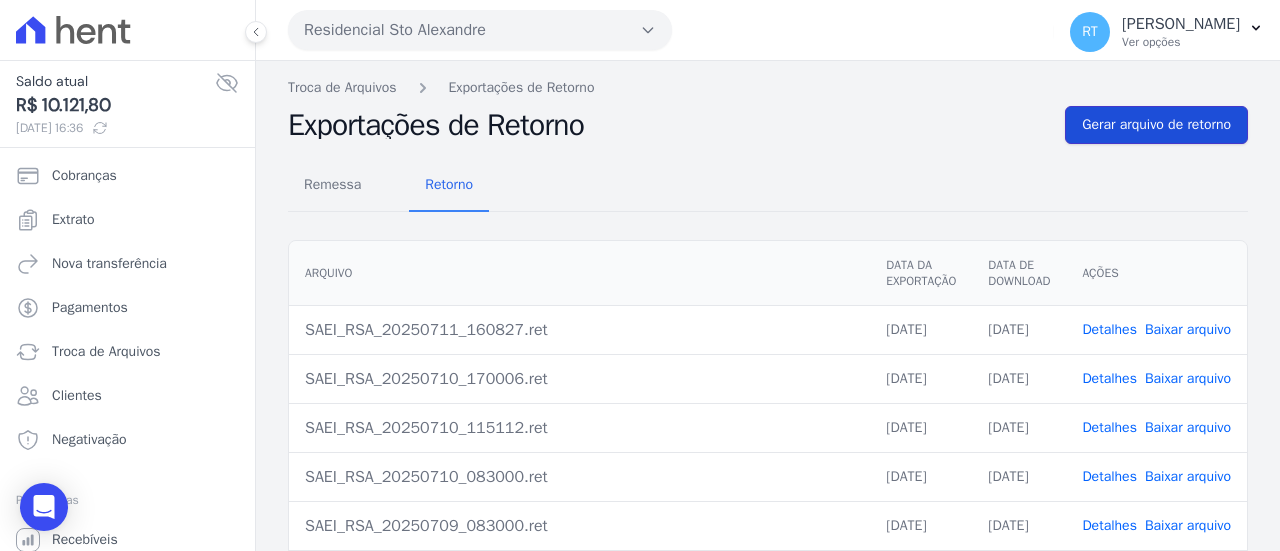 click on "Gerar arquivo de retorno" at bounding box center (1156, 125) 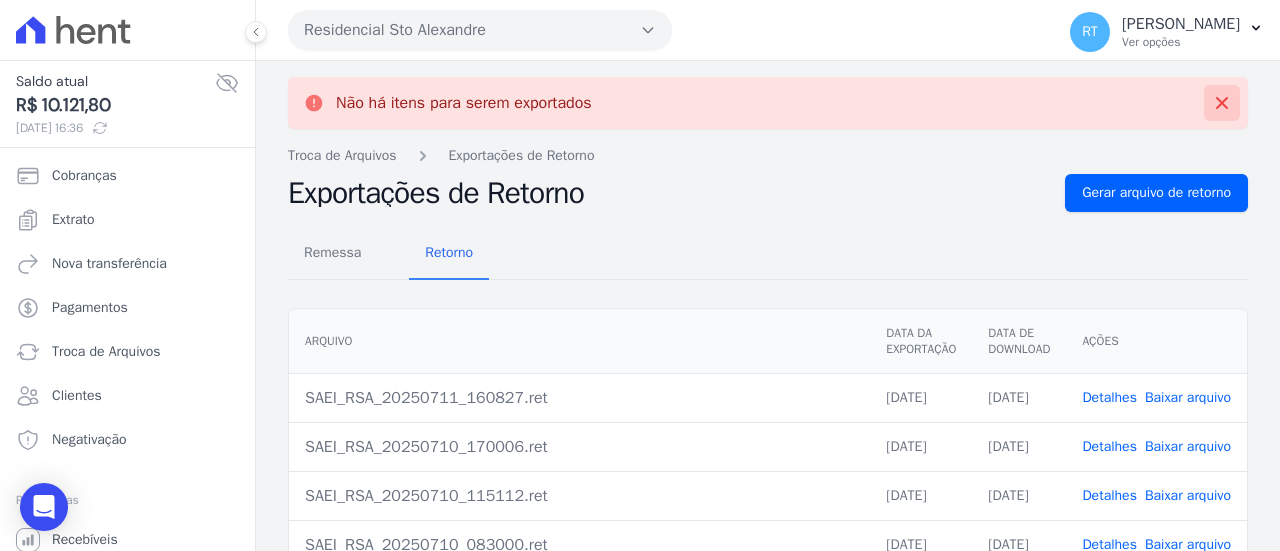 click 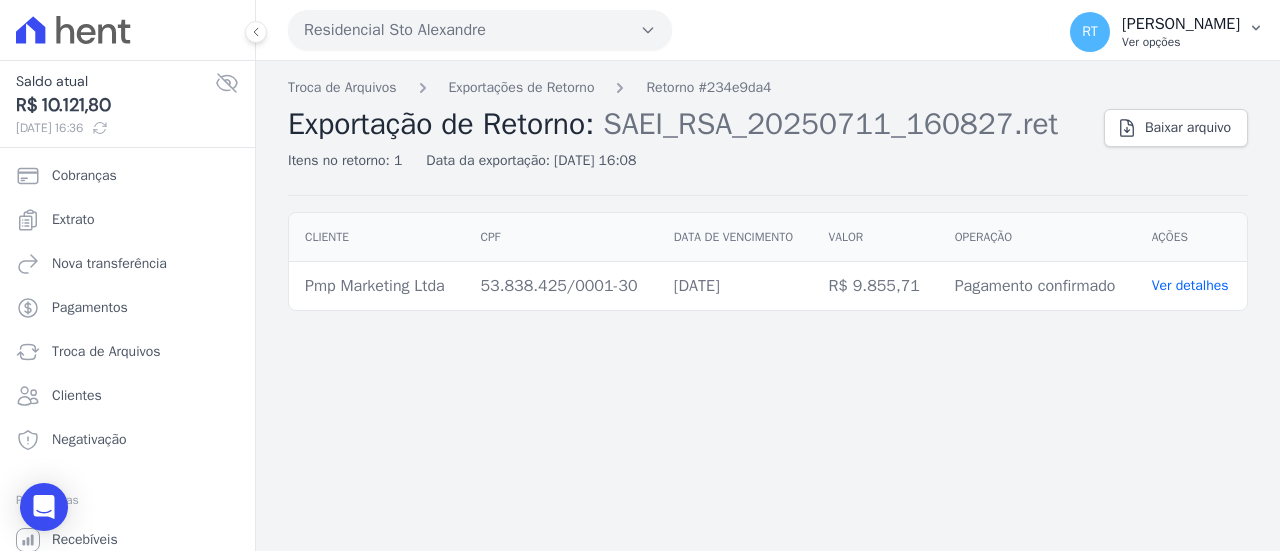 click on "Ver opções" at bounding box center (1181, 42) 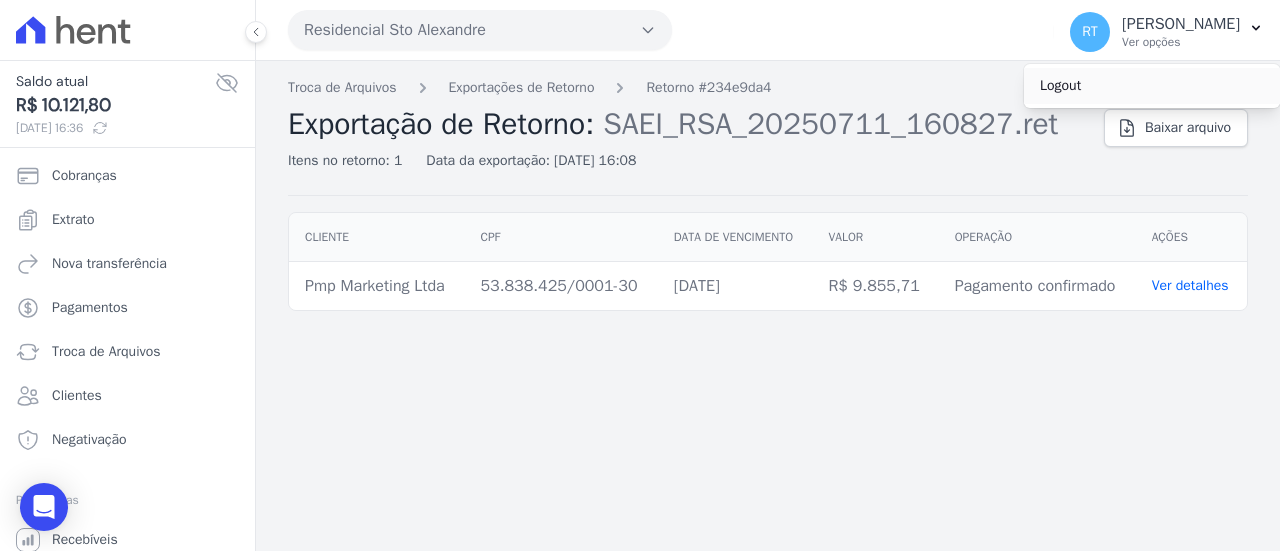 click on "Logout" at bounding box center [1152, 86] 